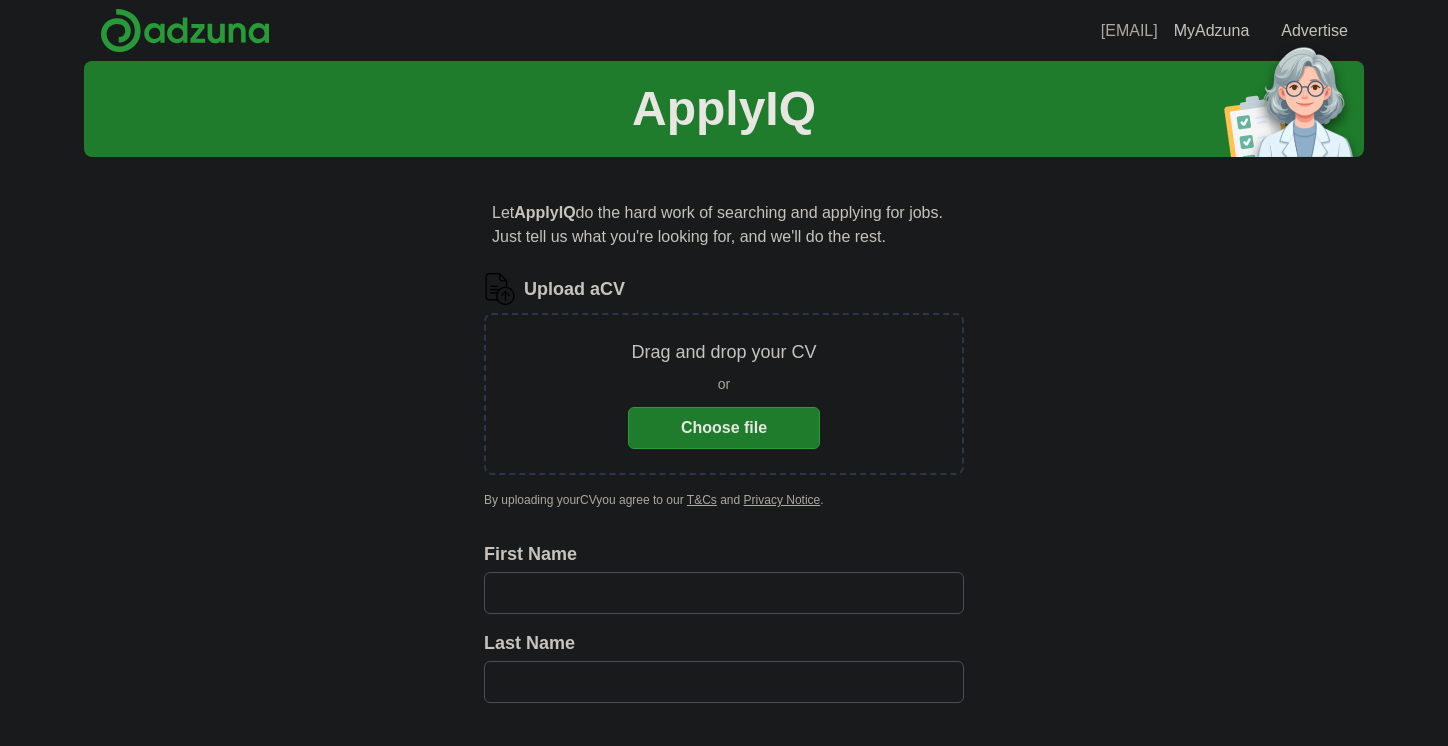 scroll, scrollTop: 0, scrollLeft: 0, axis: both 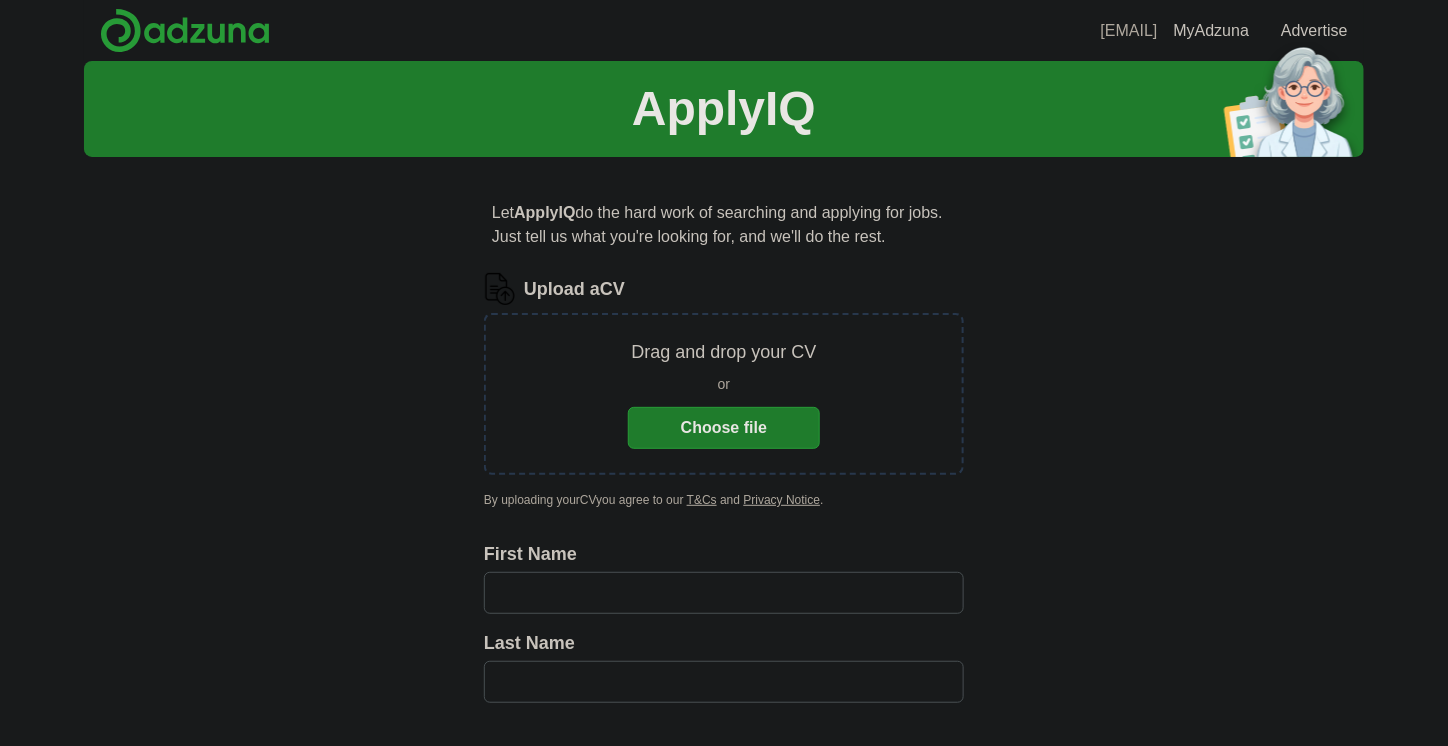 drag, startPoint x: 1164, startPoint y: 453, endPoint x: 944, endPoint y: 460, distance: 220.11133 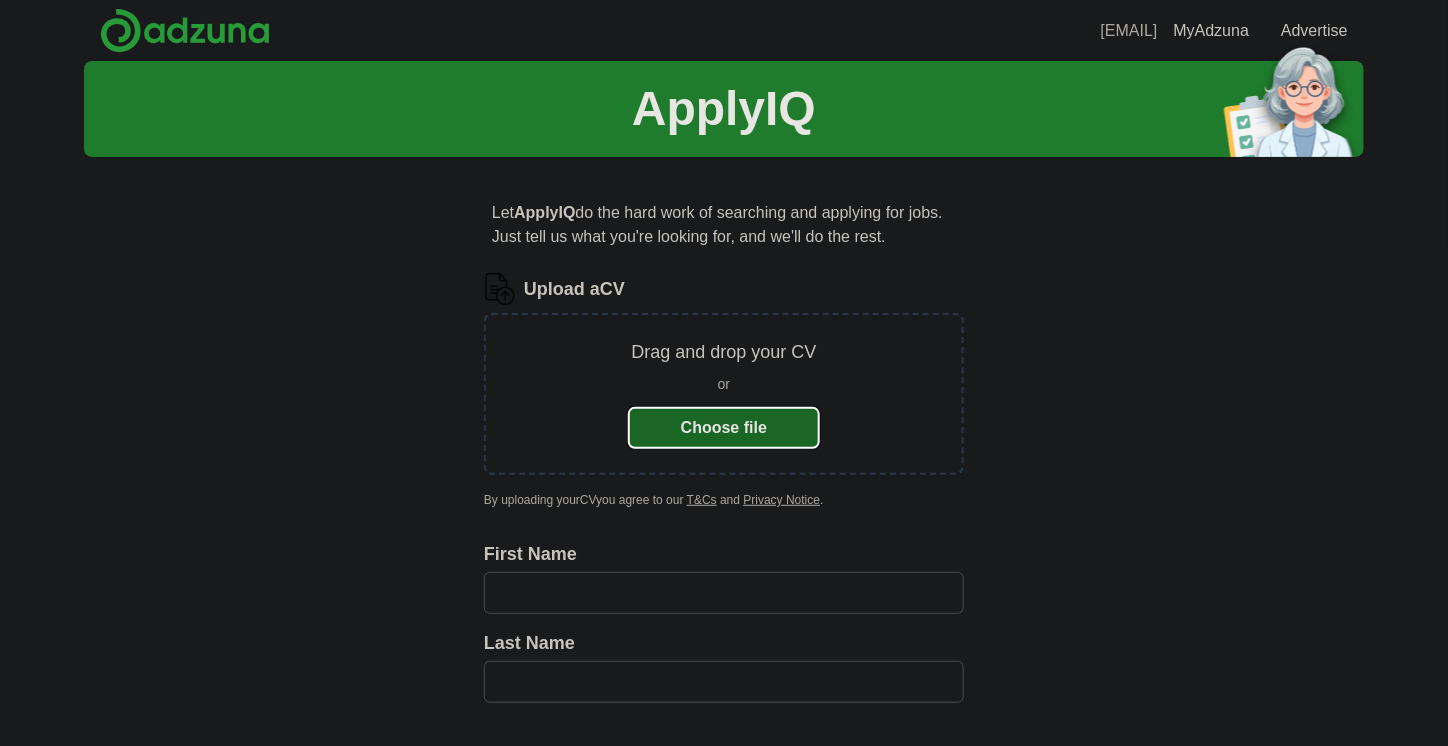 click on "Choose file" at bounding box center (724, 428) 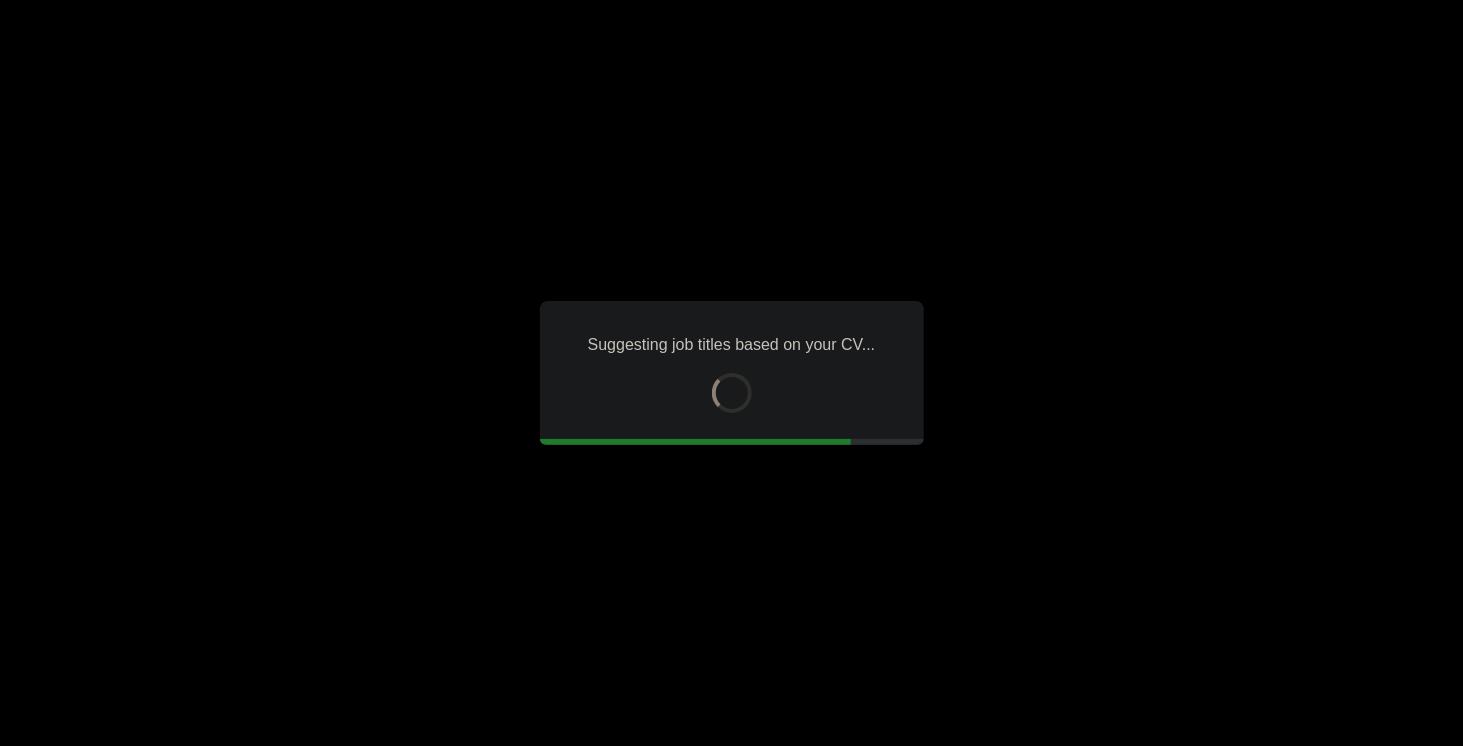 type on "*****" 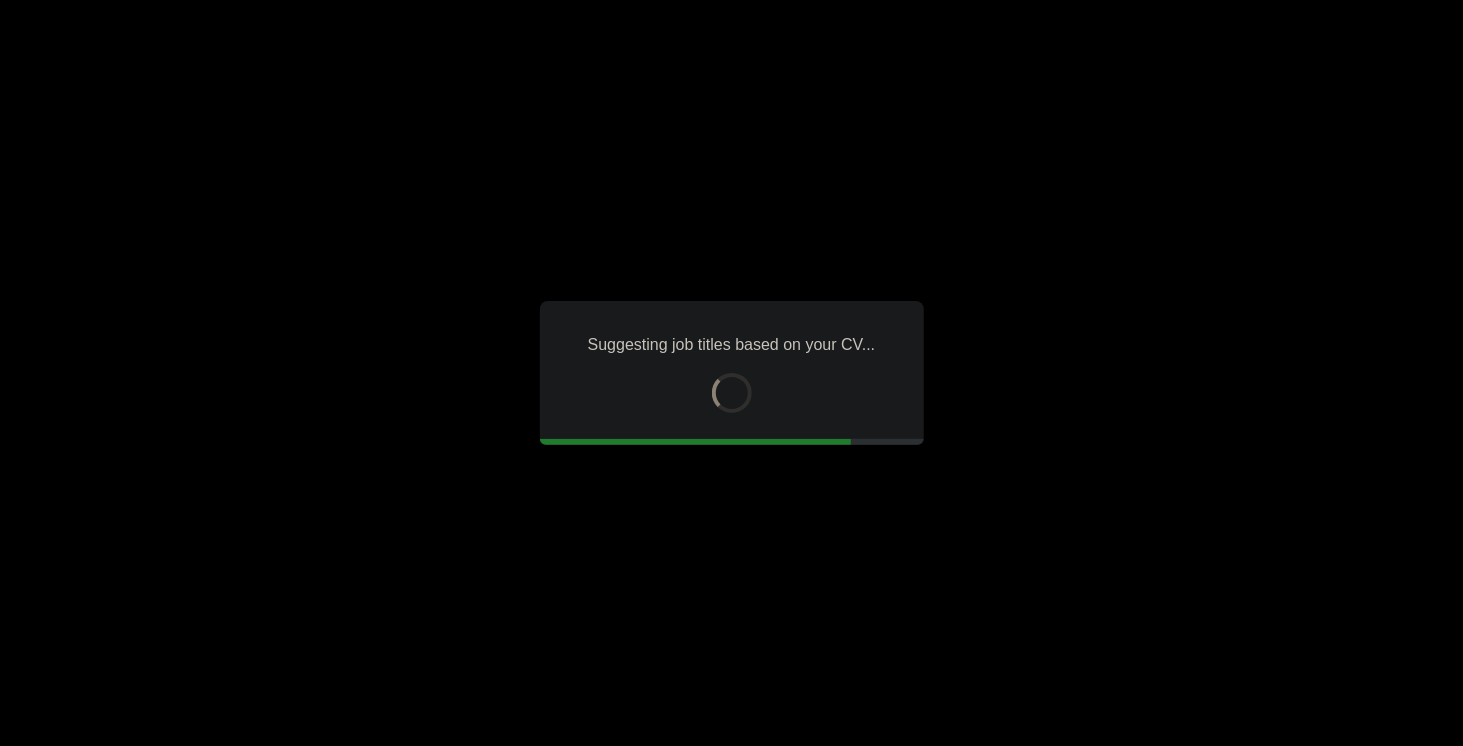 type on "******" 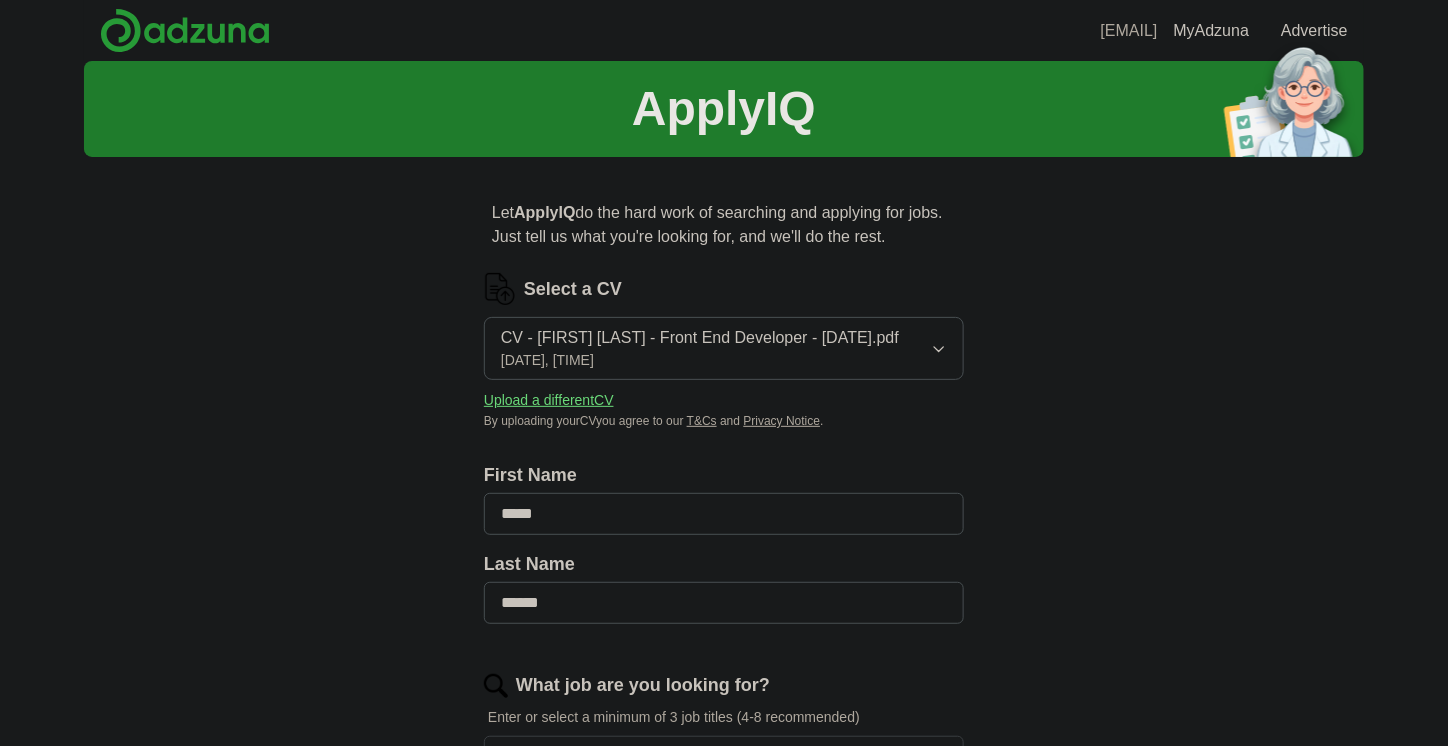 click on "ApplyIQ Let  ApplyIQ  do the hard work of searching and applying for jobs. Just tell us what you're looking for, and we'll do the rest. Select a CV CV - [FIRST] [LAST] - Front End Developer - [DATE].pdf [DATE], [TIME] Upload a different  CV By uploading your  CV  you agree to our   T&Cs   and   Privacy Notice . First Name ***** Last Name ****** What job are you looking for? Enter or select a minimum of 3 job titles (4-8 recommended) Full Stack Developer + Junior Software Engineer + Web Developer + Trainee Web Developer + React Developer + Front-End Developer + PHP Developer + Junior Front-End Developer + WordPress Developer + Select all Where do you want to work? 25 mile radius What's your minimum salary? At least  £ -   per year £ 20 k £ 100 k+ Start applying for jobs By registering, you consent to us applying to suitable jobs for you" at bounding box center (724, 838) 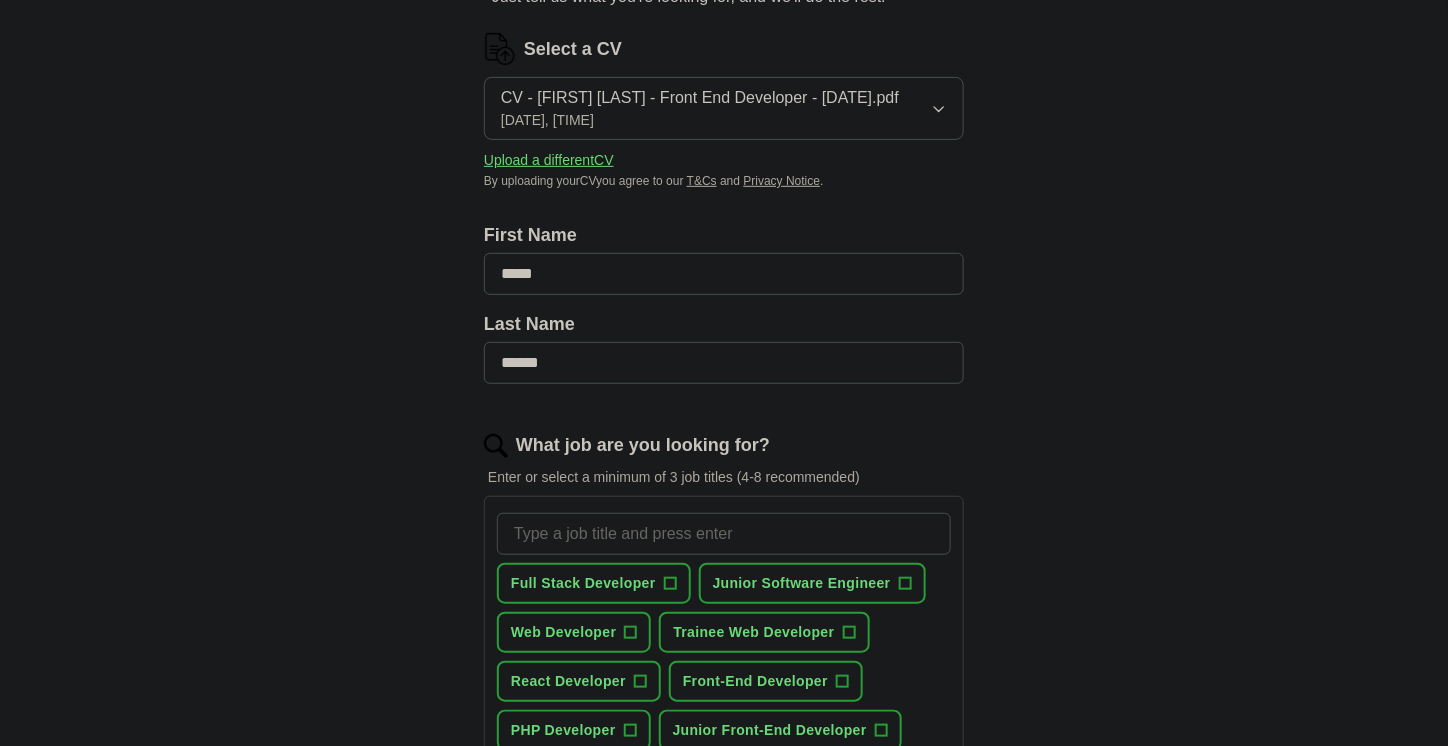 scroll, scrollTop: 400, scrollLeft: 0, axis: vertical 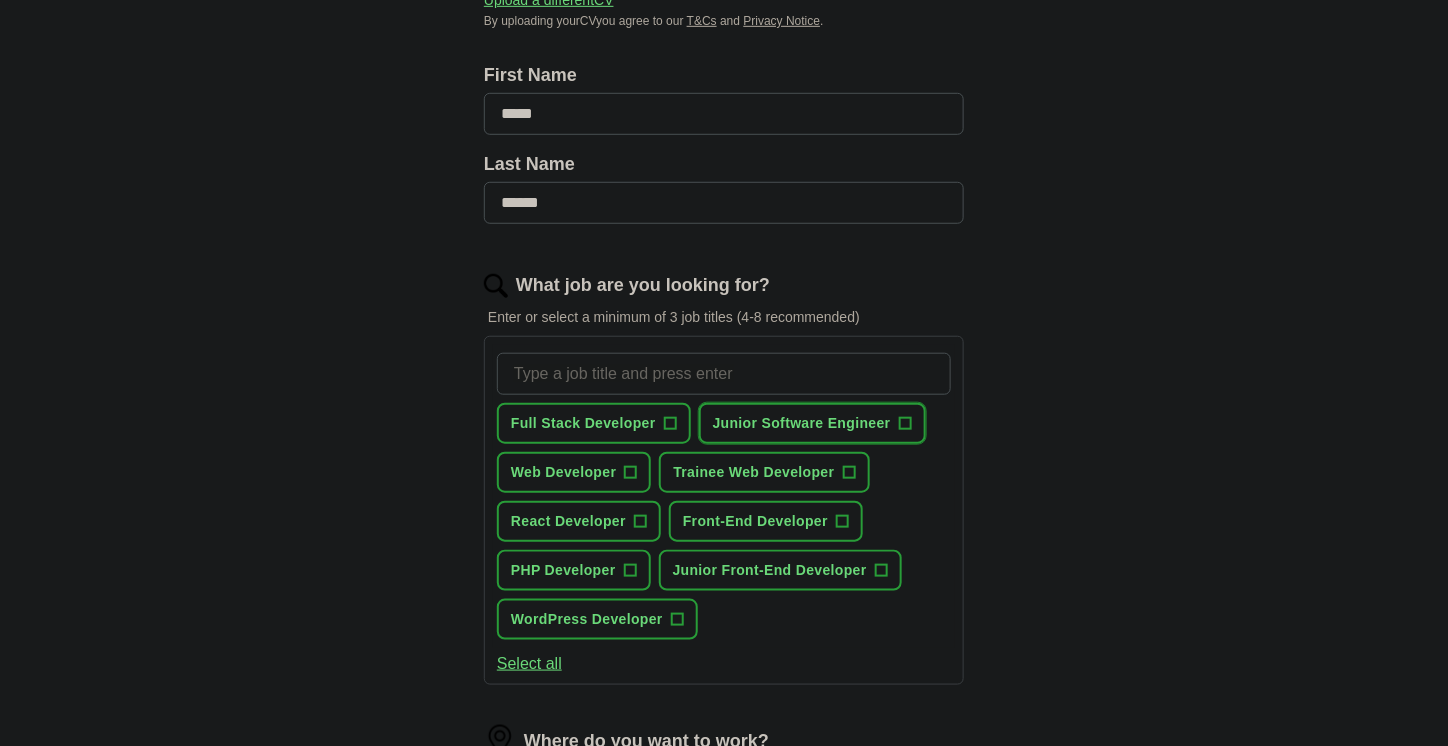 click on "+" at bounding box center (905, 424) 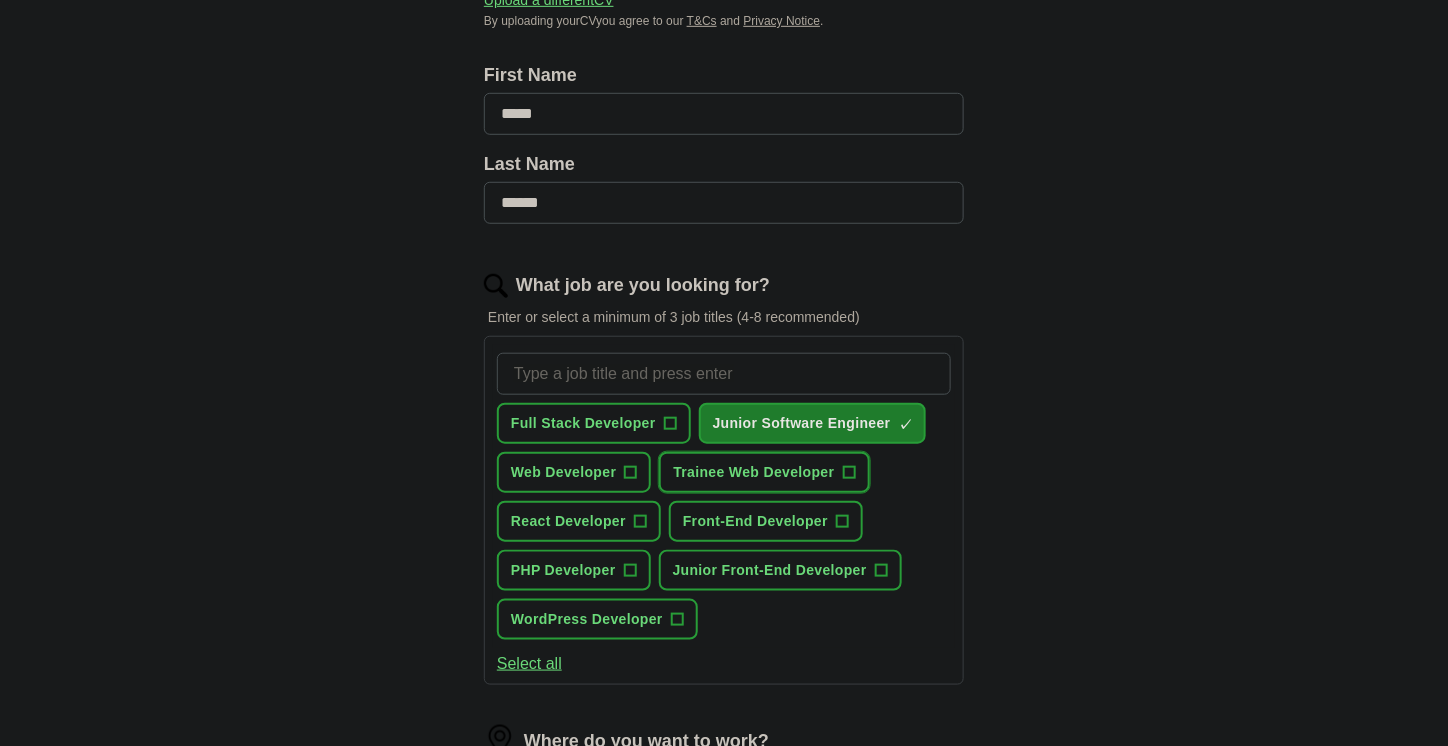 click on "+" at bounding box center (849, 473) 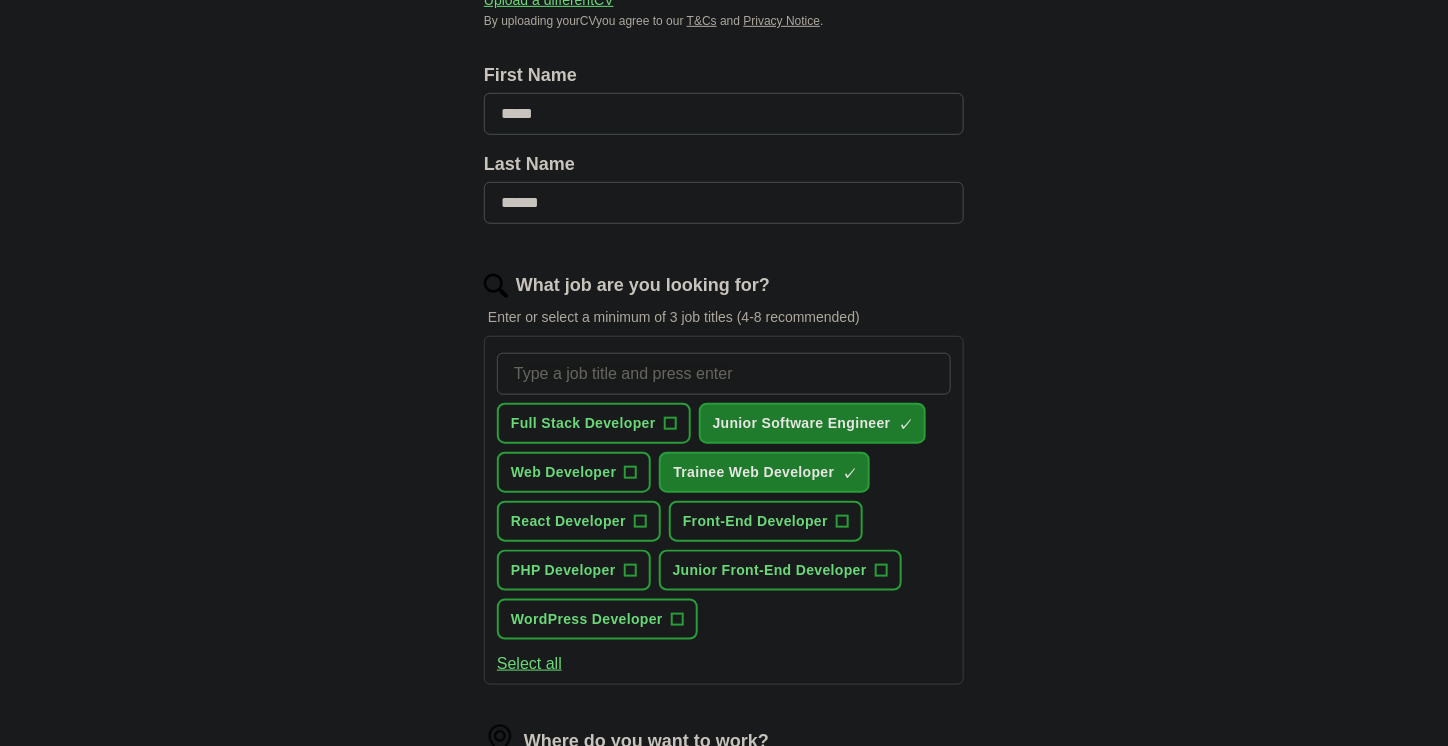 click on "ApplyIQ Let  ApplyIQ  do the hard work of searching and applying for jobs. Just tell us what you're looking for, and we'll do the rest. Select a CV CV - [FIRST] [LAST] - Front End Developer - [DATE].pdf [DATE], [TIME] Upload a different  CV By uploading your  CV  you agree to our   T&Cs   and   Privacy Notice . First Name ***** Last Name ****** What job are you looking for? Enter or select a minimum of 3 job titles (4-8 recommended) Full Stack Developer + Junior Software Engineer ✓ × Web Developer + Trainee Web Developer ✓ × React Developer + Front-End Developer + PHP Developer + Junior Front-End Developer + WordPress Developer + Select all Where do you want to work? 25 mile radius What's your minimum salary? At least  £ -   per year £ 20 k £ 100 k+ Start applying for jobs By registering, you consent to us applying to suitable jobs for you" at bounding box center (724, 438) 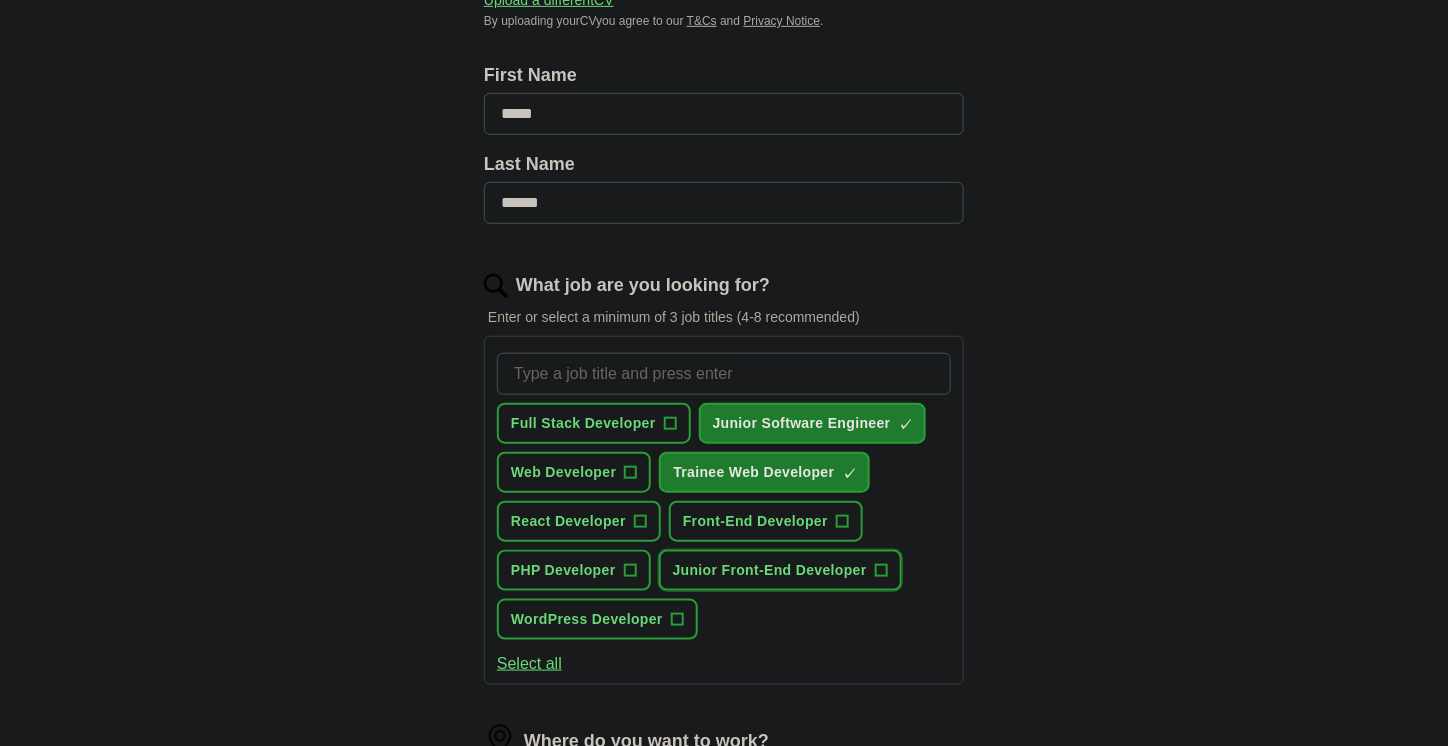 click on "Junior Front-End Developer +" at bounding box center [780, 570] 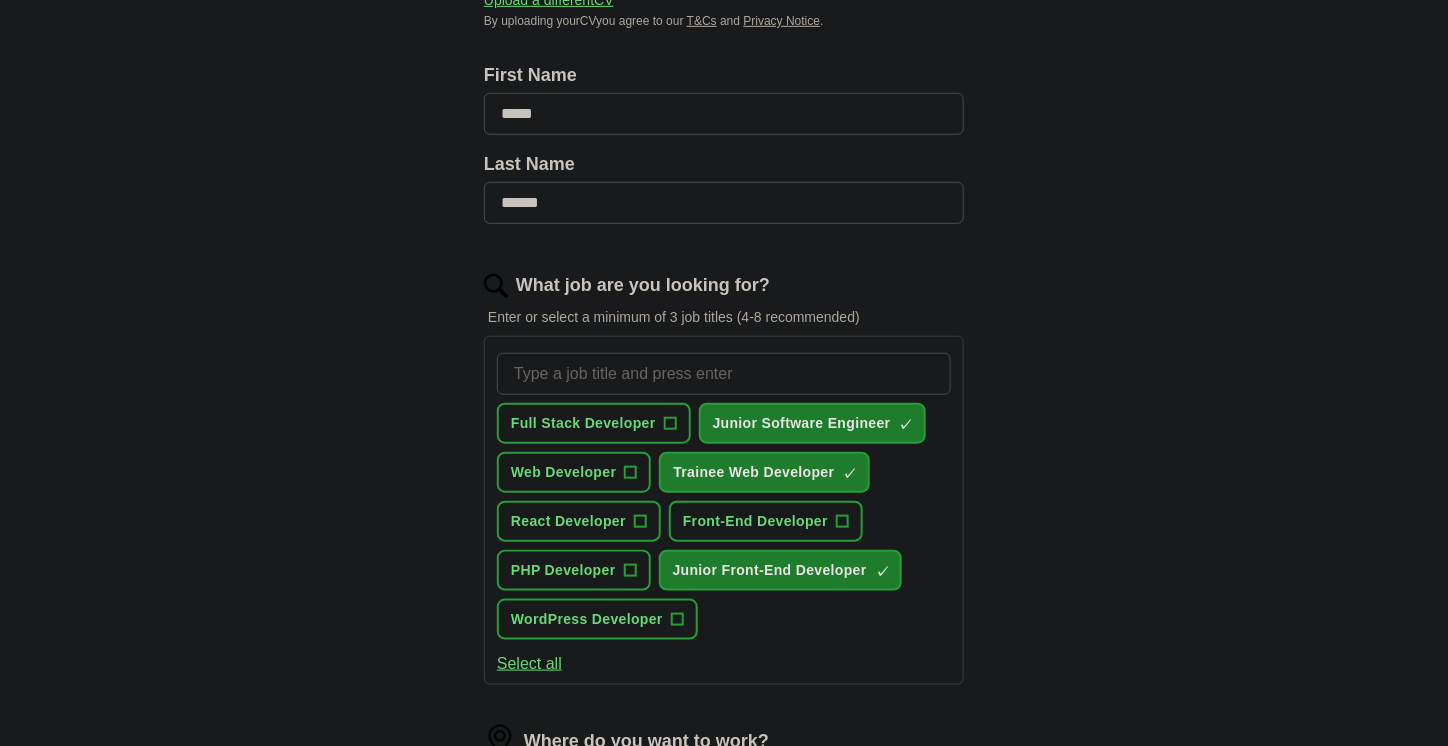 drag, startPoint x: 1144, startPoint y: 563, endPoint x: 1133, endPoint y: 563, distance: 11 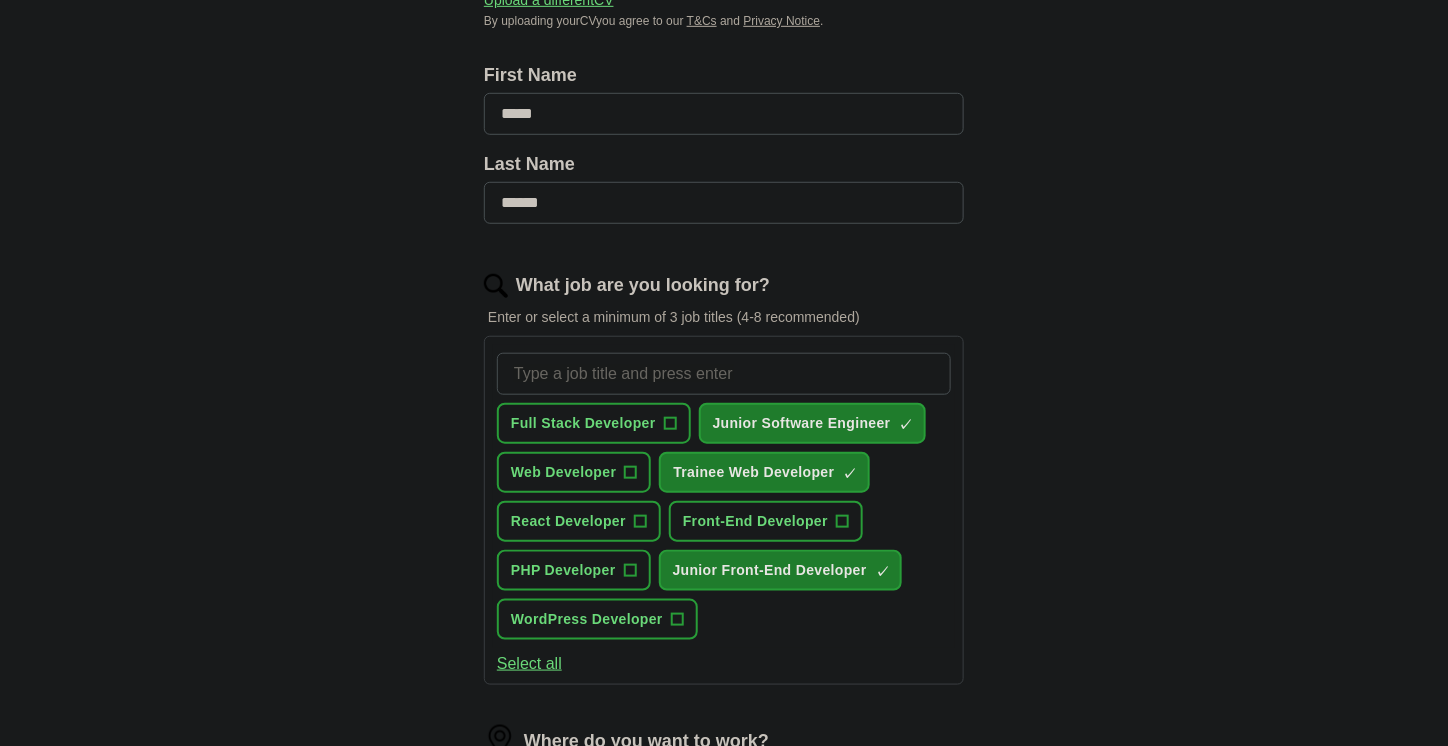 click on "ApplyIQ Let  ApplyIQ  do the hard work of searching and applying for jobs. Just tell us what you're looking for, and we'll do the rest. Select a CV CV - [FIRST] [LAST] - Front End Developer - [DATE].pdf [DATE], [TIME] Upload a different  CV By uploading your  CV  you agree to our   T&Cs   and   Privacy Notice . First Name ***** Last Name ****** What job are you looking for? Enter or select a minimum of 3 job titles (4-8 recommended) Full Stack Developer + Junior Software Engineer ✓ × Web Developer + Trainee Web Developer ✓ × React Developer + Front-End Developer + PHP Developer + Junior Front-End Developer ✓ × WordPress Developer + Select all Where do you want to work? 25 mile radius What's your minimum salary? At least  £ -   per year £ 20 k £ 100 k+ Start applying for jobs By registering, you consent to us applying to suitable jobs for you" at bounding box center [724, 438] 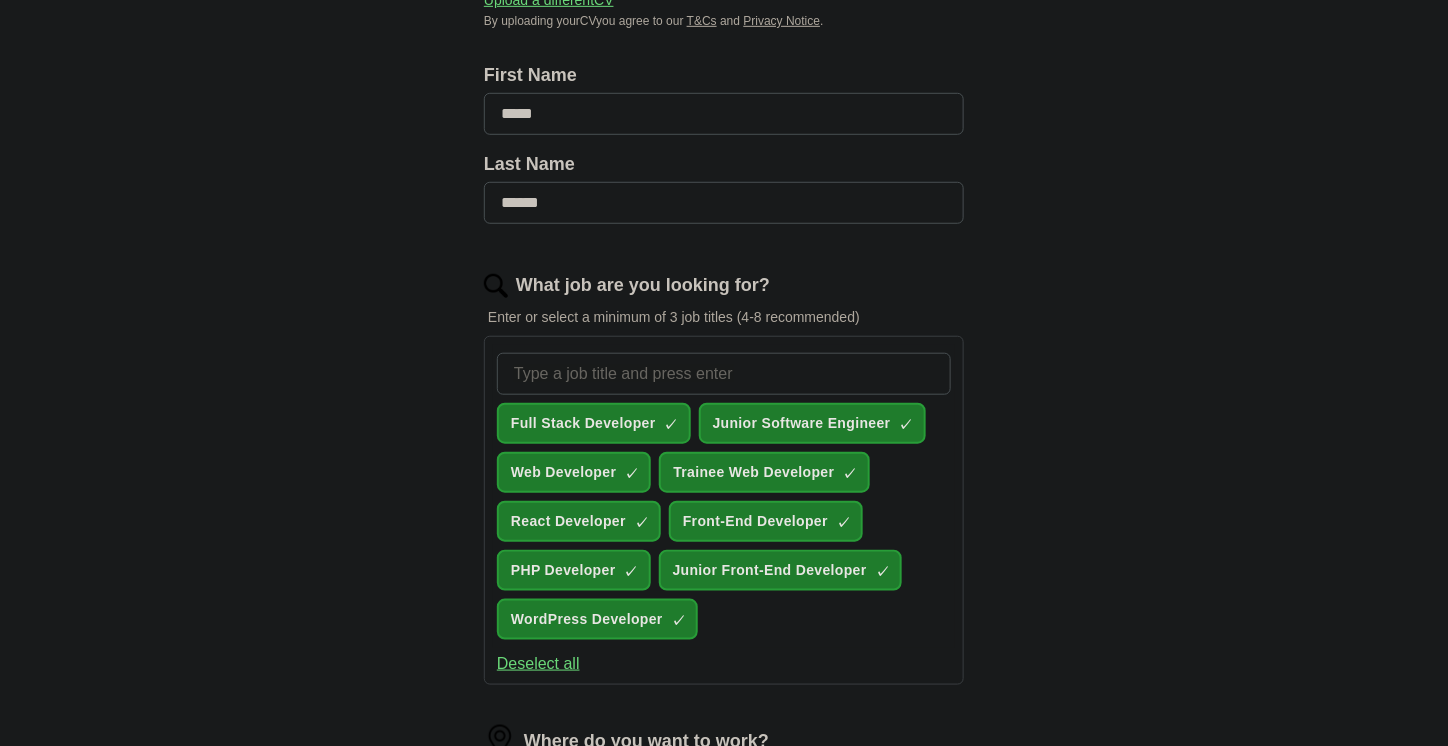 click on "ApplyIQ Let  ApplyIQ  do the hard work of searching and applying for jobs. Just tell us what you're looking for, and we'll do the rest. Select a CV CV - Aenan Bashir - Front End Developer - July2025.pdf 28/07/2025, 22:17 Upload a different  CV By uploading your  CV  you agree to our   T&Cs   and   Privacy Notice . First Name ***** Last Name ****** What job are you looking for? Enter or select a minimum of 3 job titles (4-8 recommended) Full Stack Developer ✓ × Junior Software Engineer ✓ × Web Developer ✓ × Trainee Web Developer ✓ × React Developer ✓ × Front-End Developer ✓ × PHP Developer ✓ × Junior Front-End Developer ✓ × WordPress Developer ✓ × Deselect all Where do you want to work? 25 mile radius What's your minimum salary? At least  £ -   per year £ 20 k £ 100 k+ Start applying for jobs By registering, you consent to us applying to suitable jobs for you" at bounding box center (724, 438) 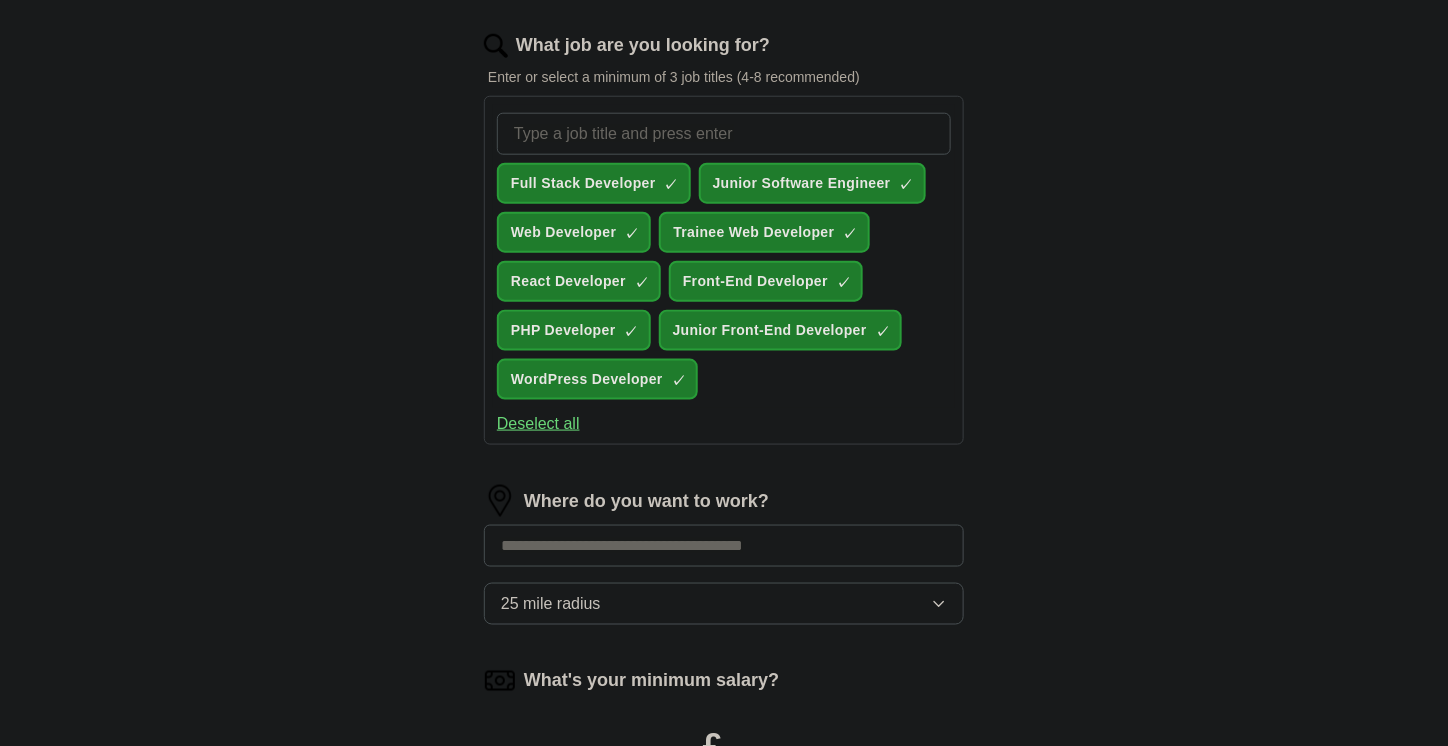 scroll, scrollTop: 800, scrollLeft: 0, axis: vertical 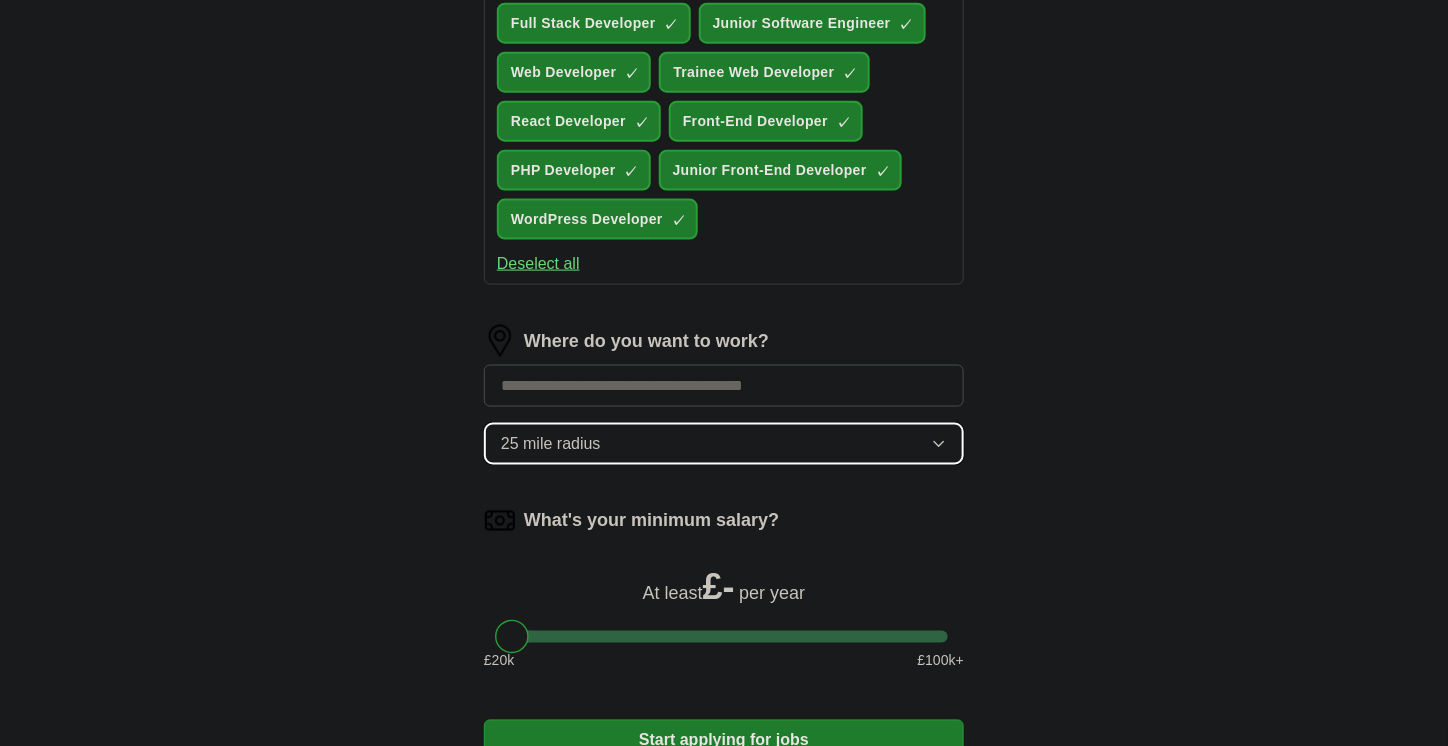 click on "25 mile radius" at bounding box center (551, 444) 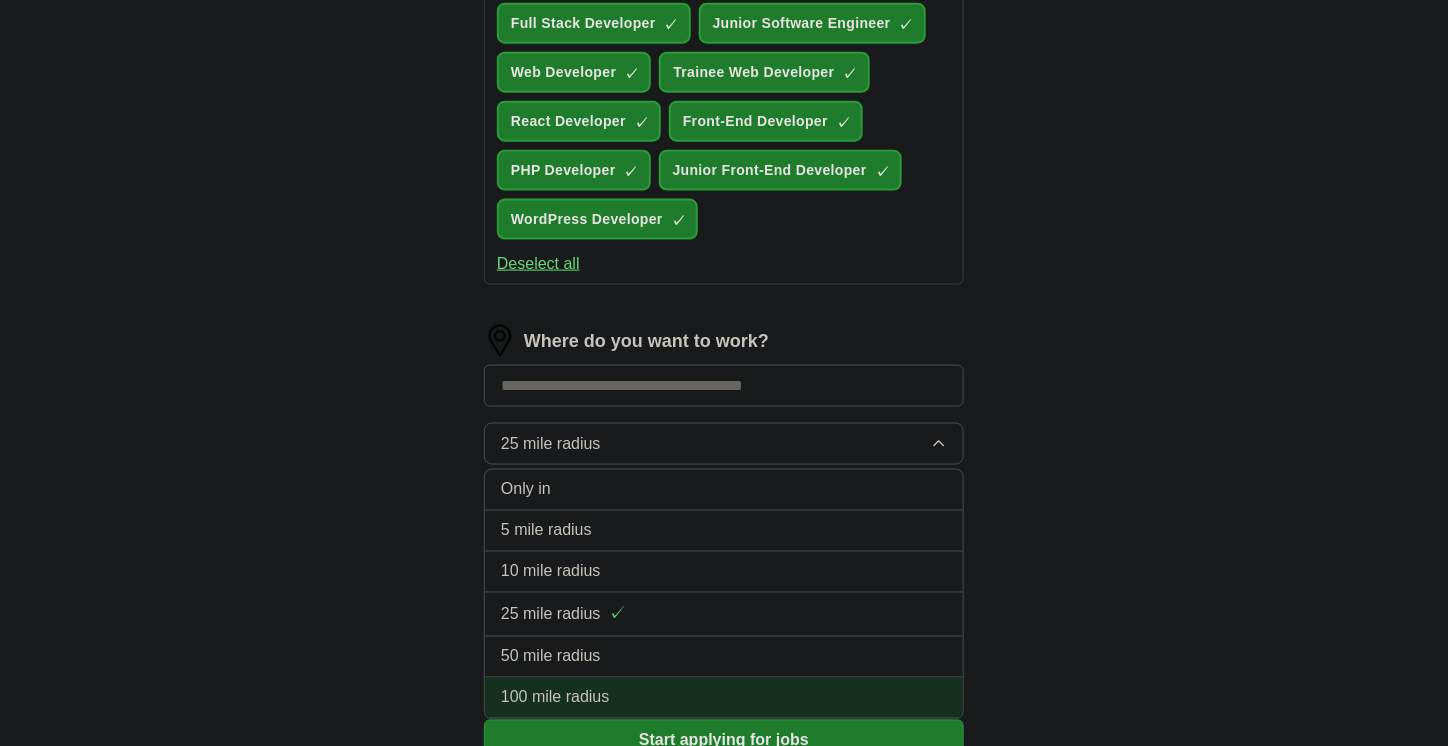 click on "100 mile radius" at bounding box center [555, 698] 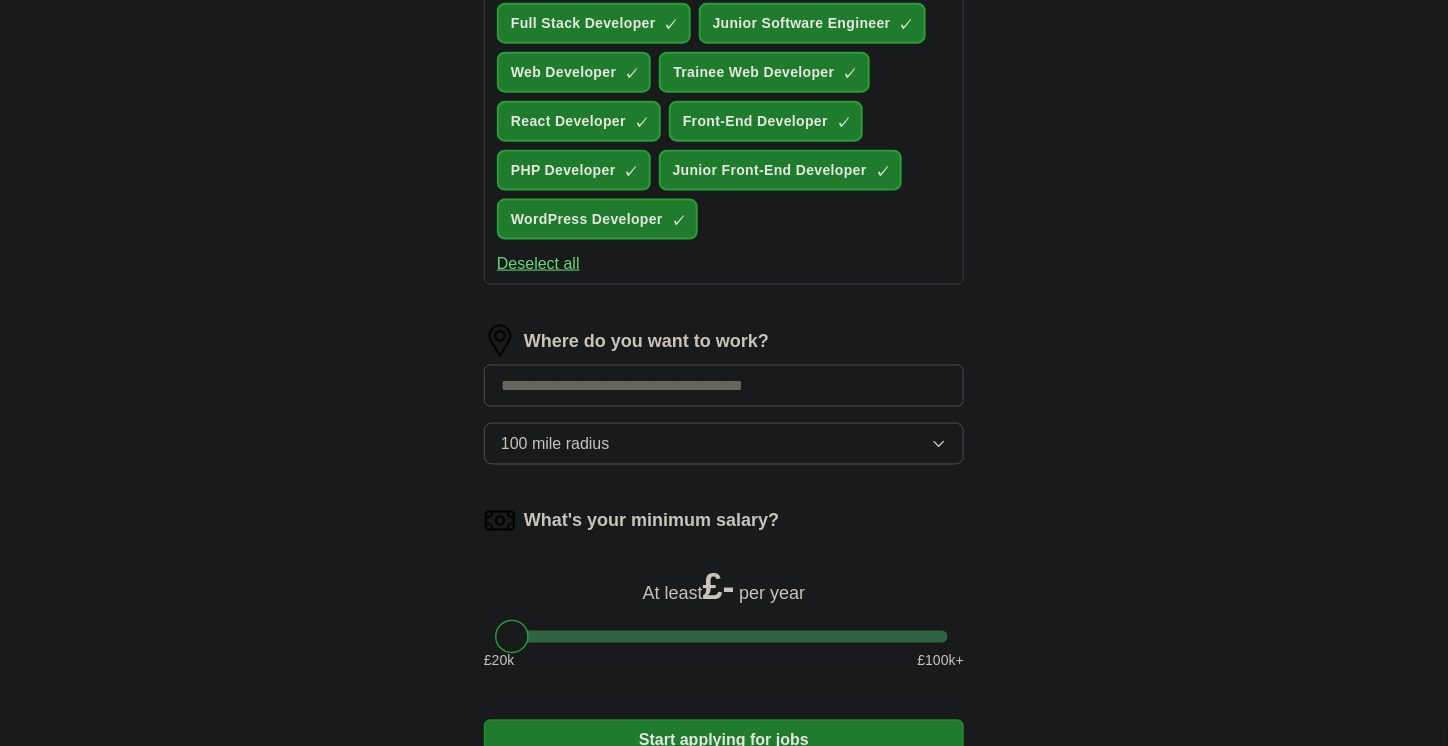 click at bounding box center (724, 386) 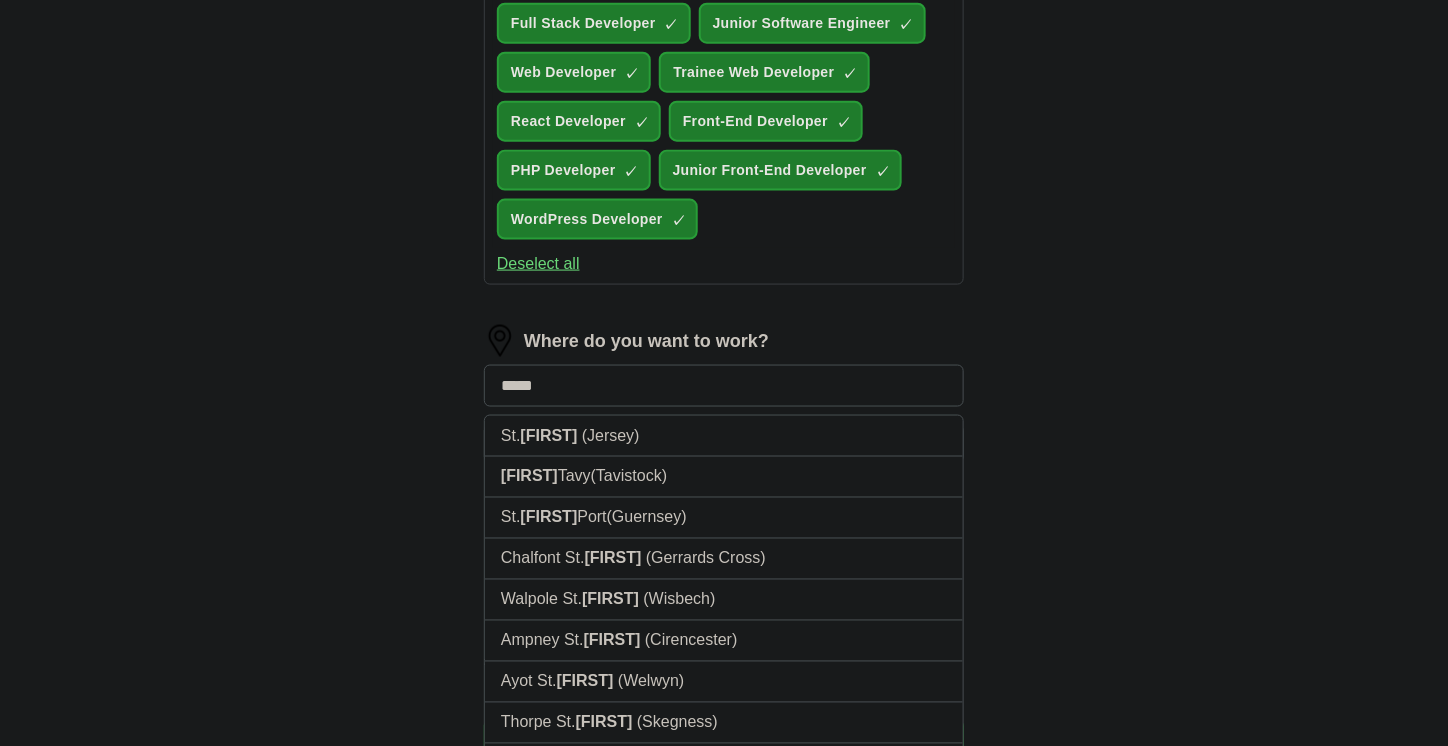 type on "******" 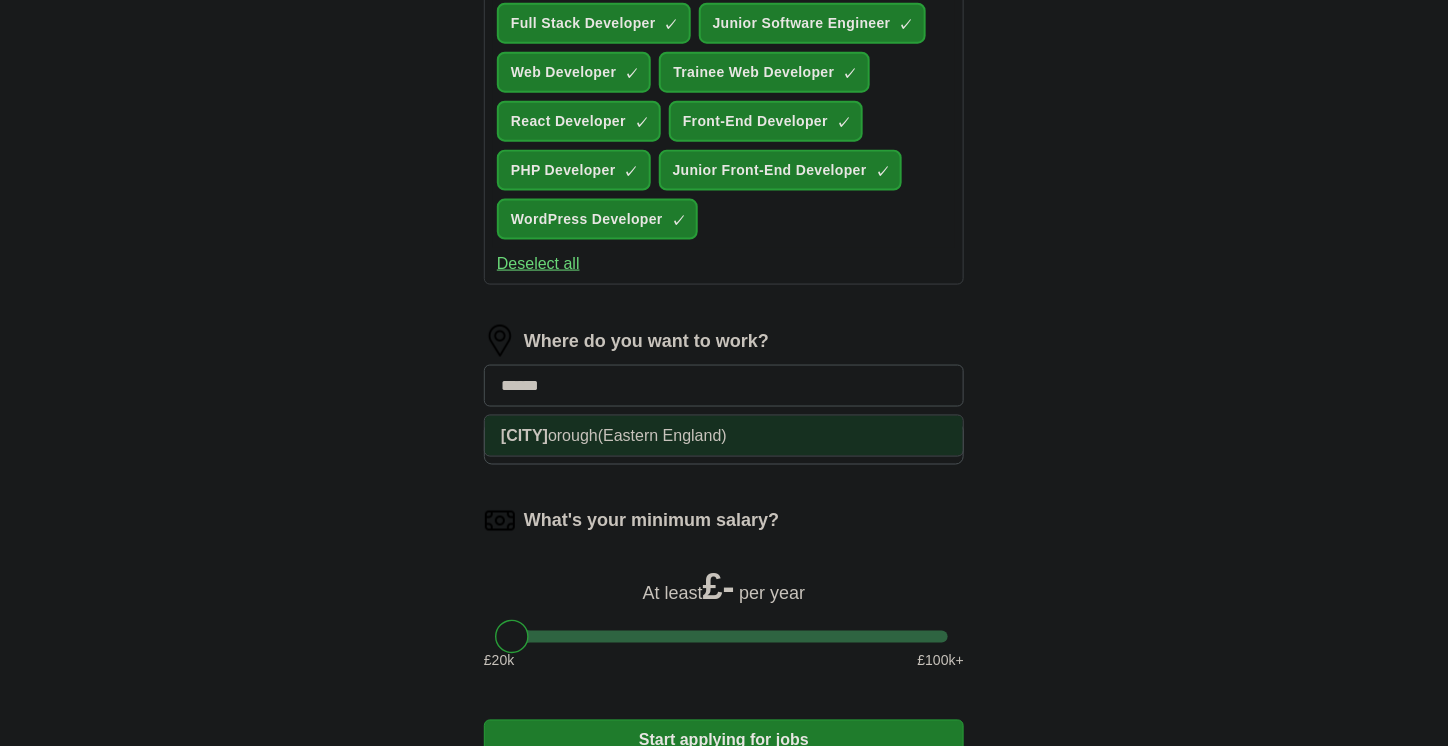 click on "(Eastern England)" at bounding box center (662, 435) 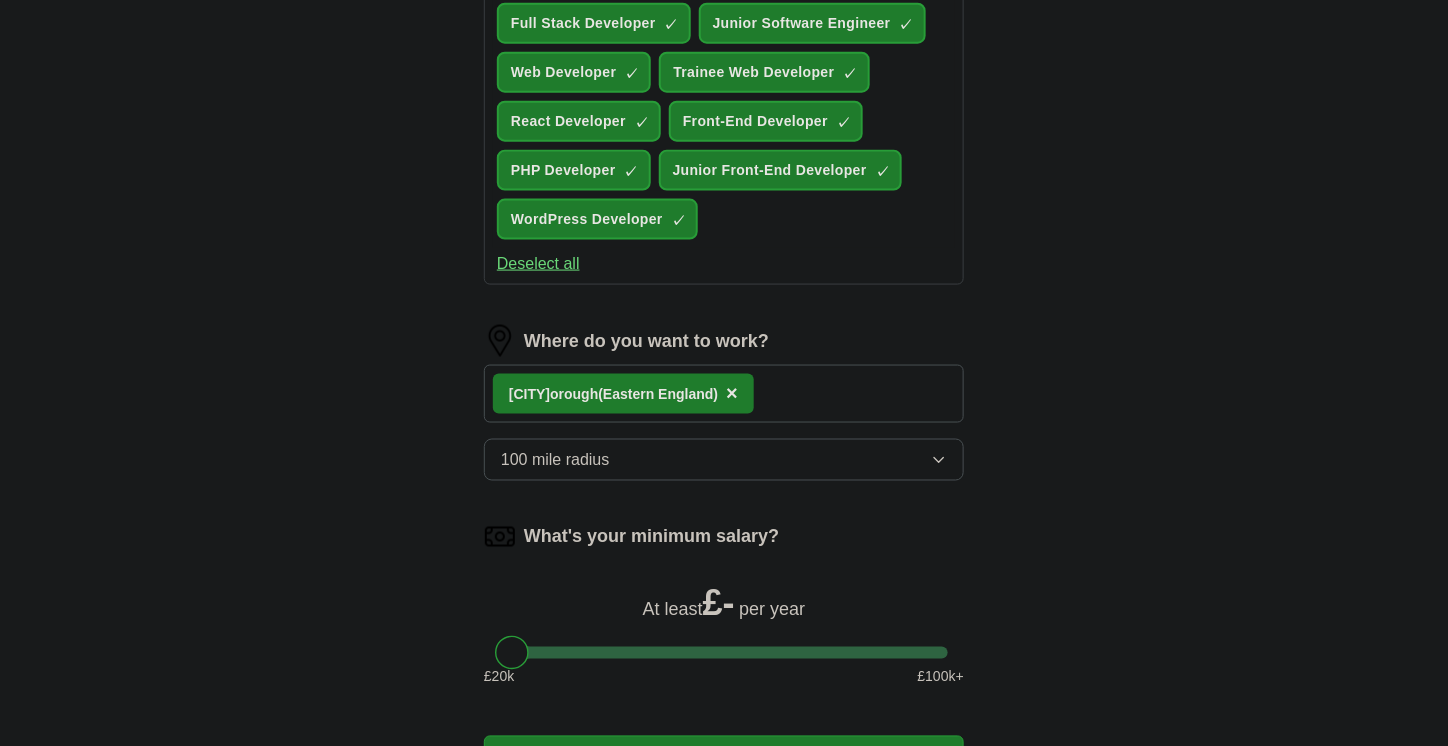 click on "ApplyIQ Let  ApplyIQ  do the hard work of searching and applying for jobs. Just tell us what you're looking for, and we'll do the rest. Select a CV CV - [FIRST] [LAST] - Front End Developer - [DATE].pdf [DATE], [TIME] Upload a different  CV By uploading your  CV  you agree to our   T&Cs   and   Privacy Notice . First Name ***** Last Name ****** What job are you looking for? Enter or select a minimum of 3 job titles (4-8 recommended) Full Stack Developer ✓ × Junior Software Engineer ✓ × Web Developer ✓ × Trainee Web Developer ✓ × React Developer ✓ × Front-End Developer ✓ × PHP Developer ✓ × Junior Front-End Developer ✓ × WordPress Developer ✓ × Deselect all Where do you want to work? [CITY]  ([REGION]) × 100 mile radius What's your minimum salary? At least  £ -   per year £ 20 k £ 100 k+ Start applying for jobs By registering, you consent to us applying to suitable jobs for you" at bounding box center [724, 46] 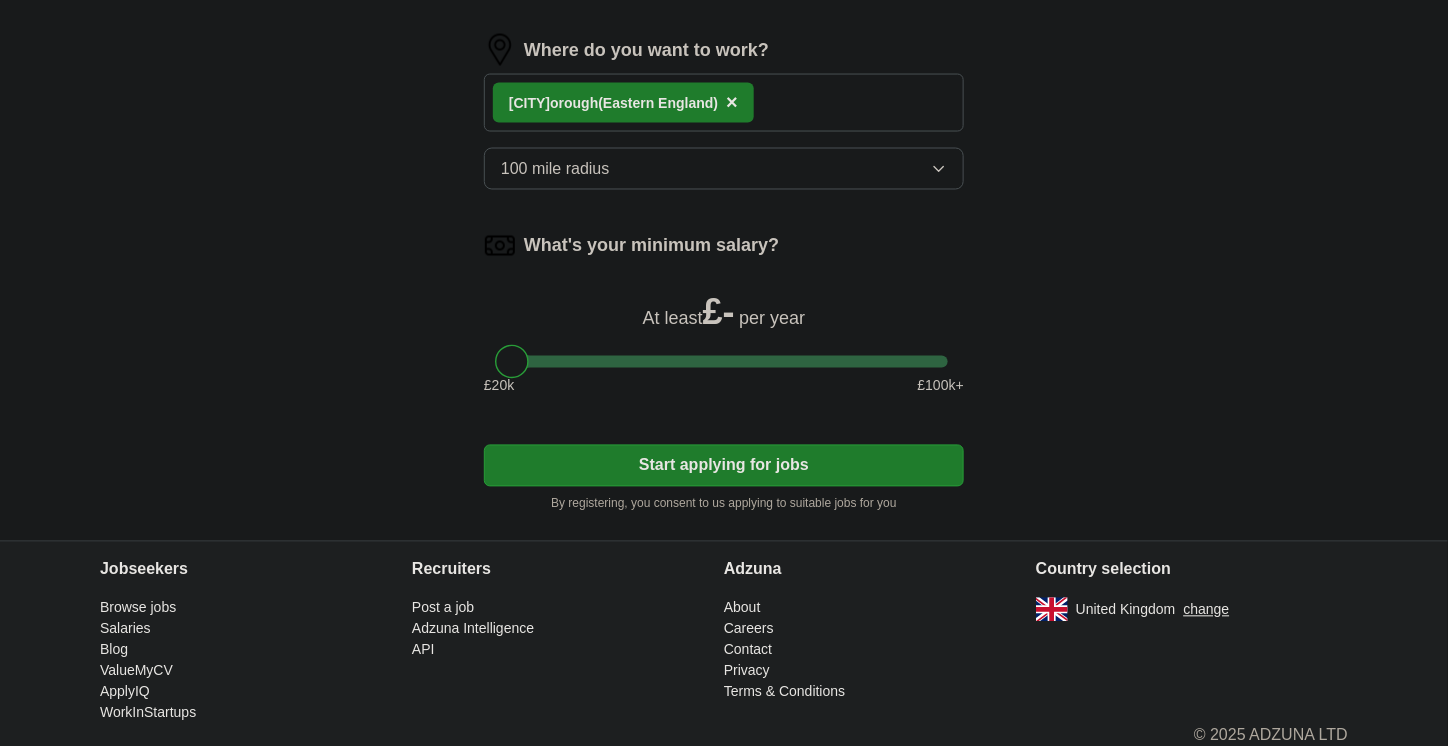 scroll, scrollTop: 1098, scrollLeft: 0, axis: vertical 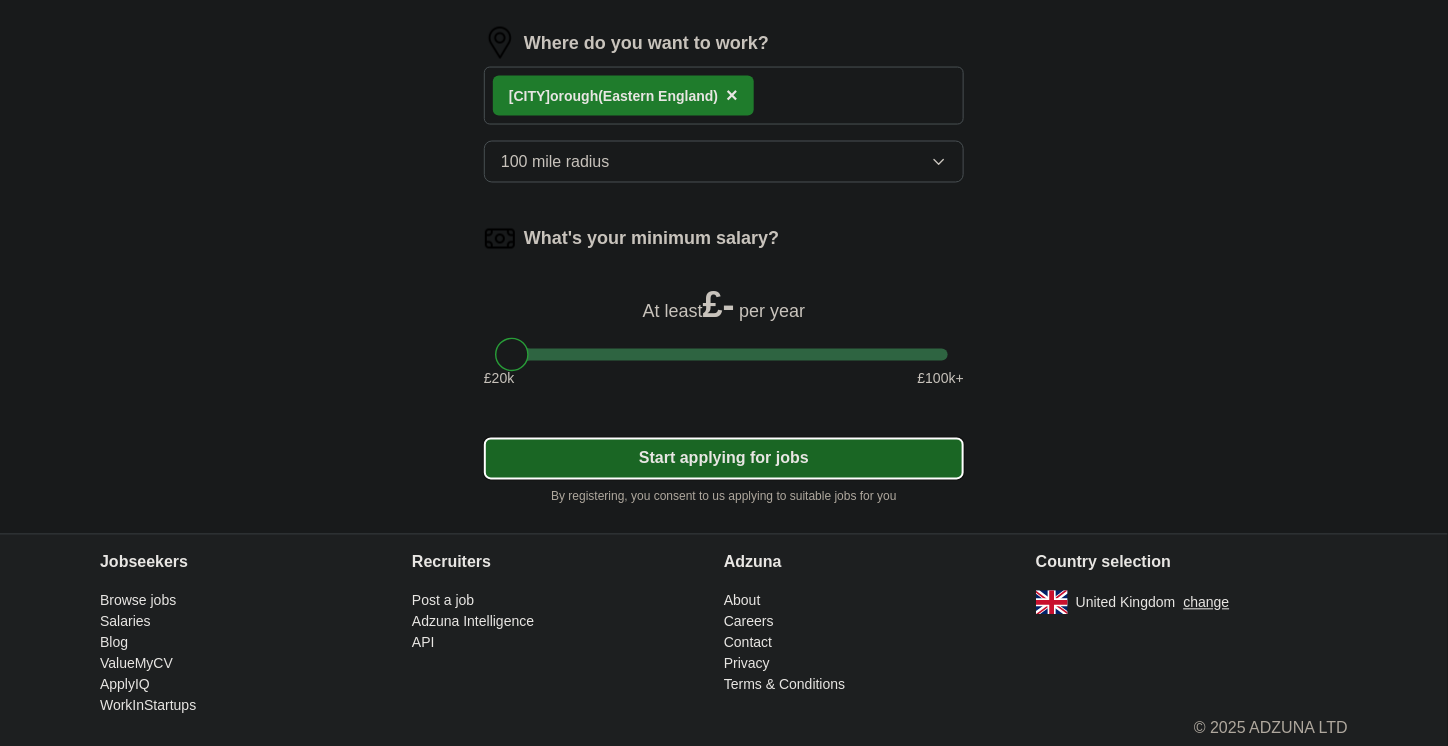 click on "Start applying for jobs" at bounding box center [724, 459] 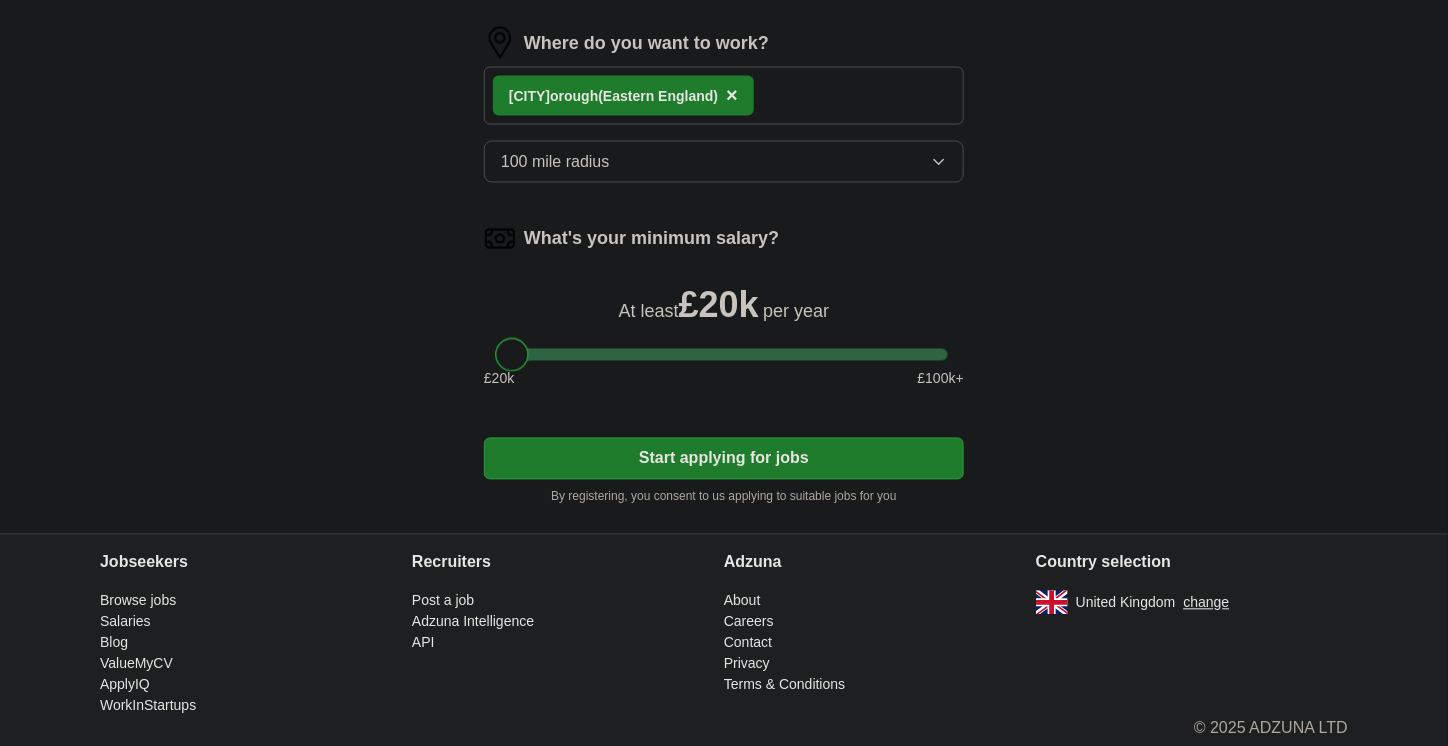 drag, startPoint x: 517, startPoint y: 351, endPoint x: 505, endPoint y: 353, distance: 12.165525 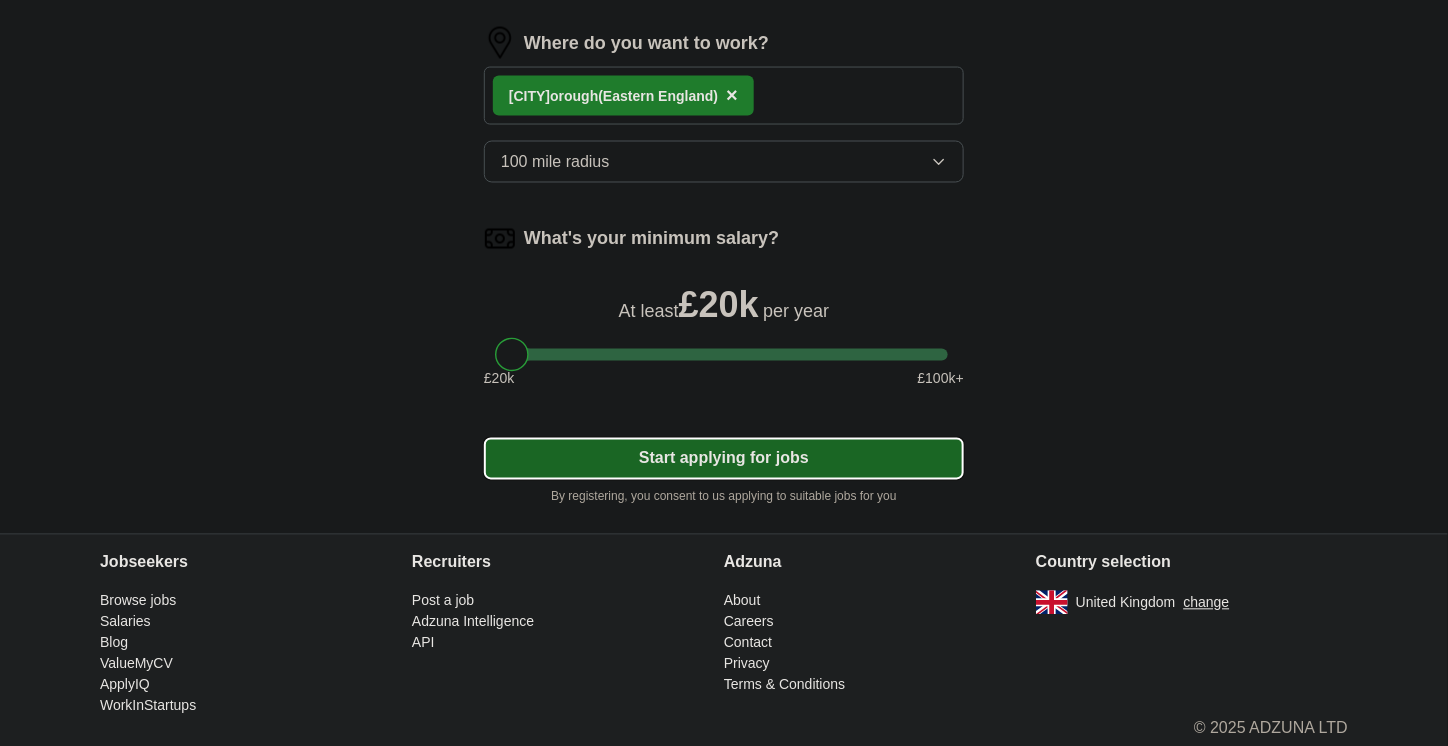 click on "Start applying for jobs" at bounding box center [724, 459] 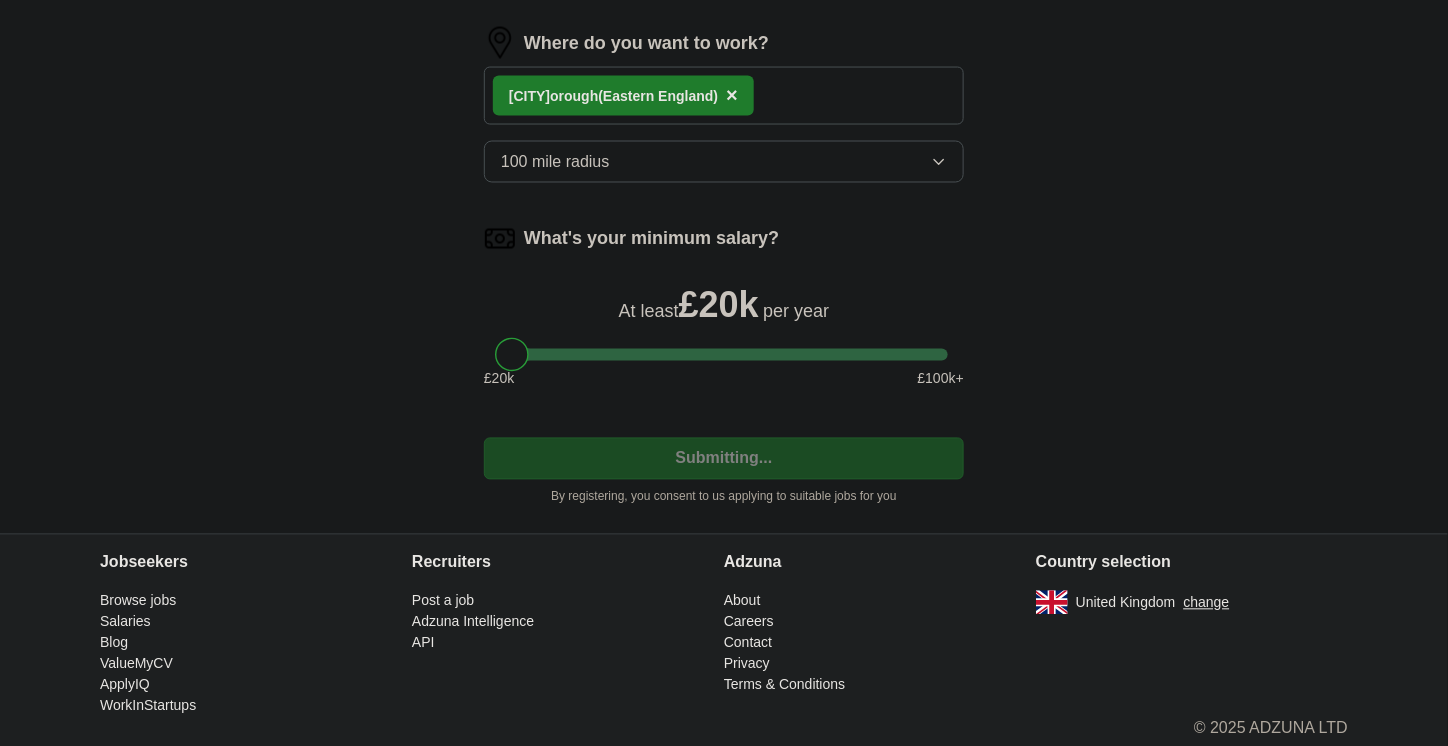 select on "**" 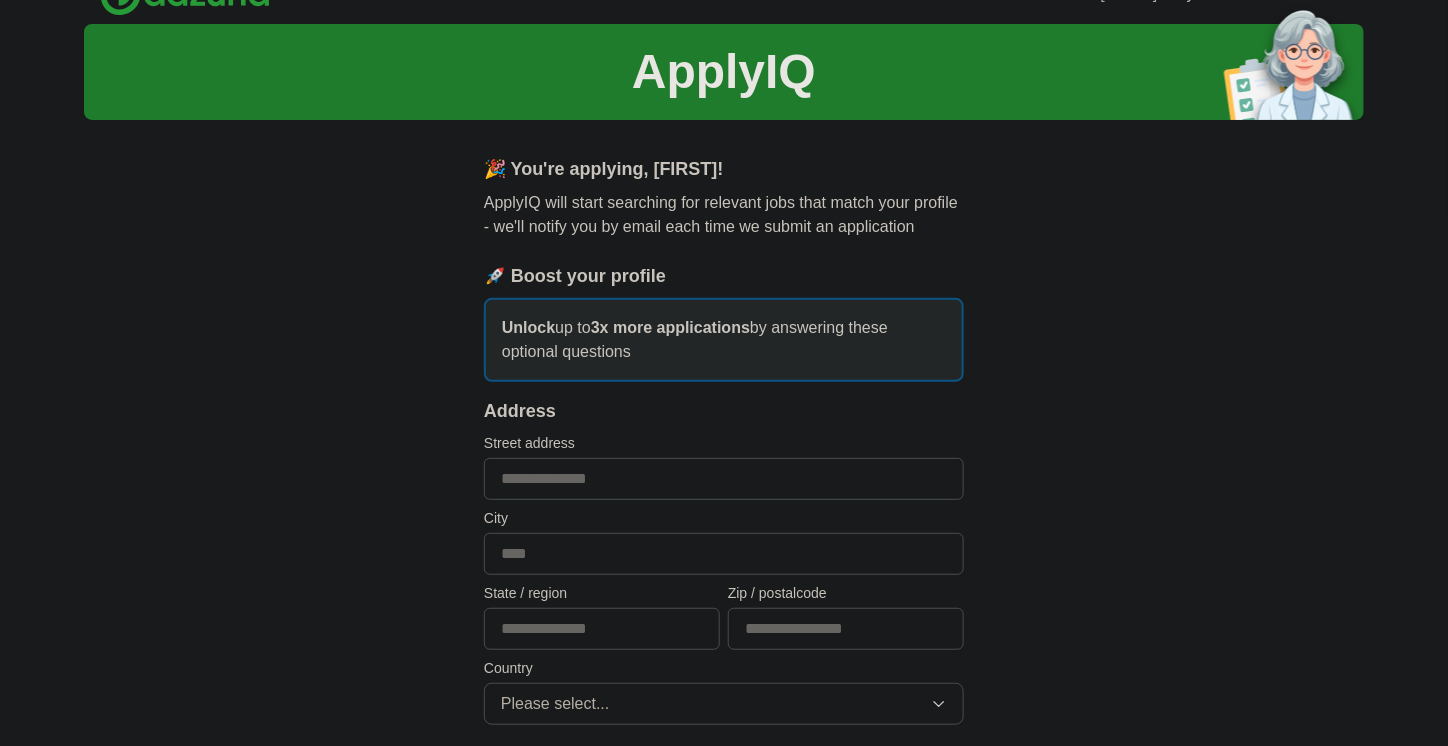 scroll, scrollTop: 0, scrollLeft: 0, axis: both 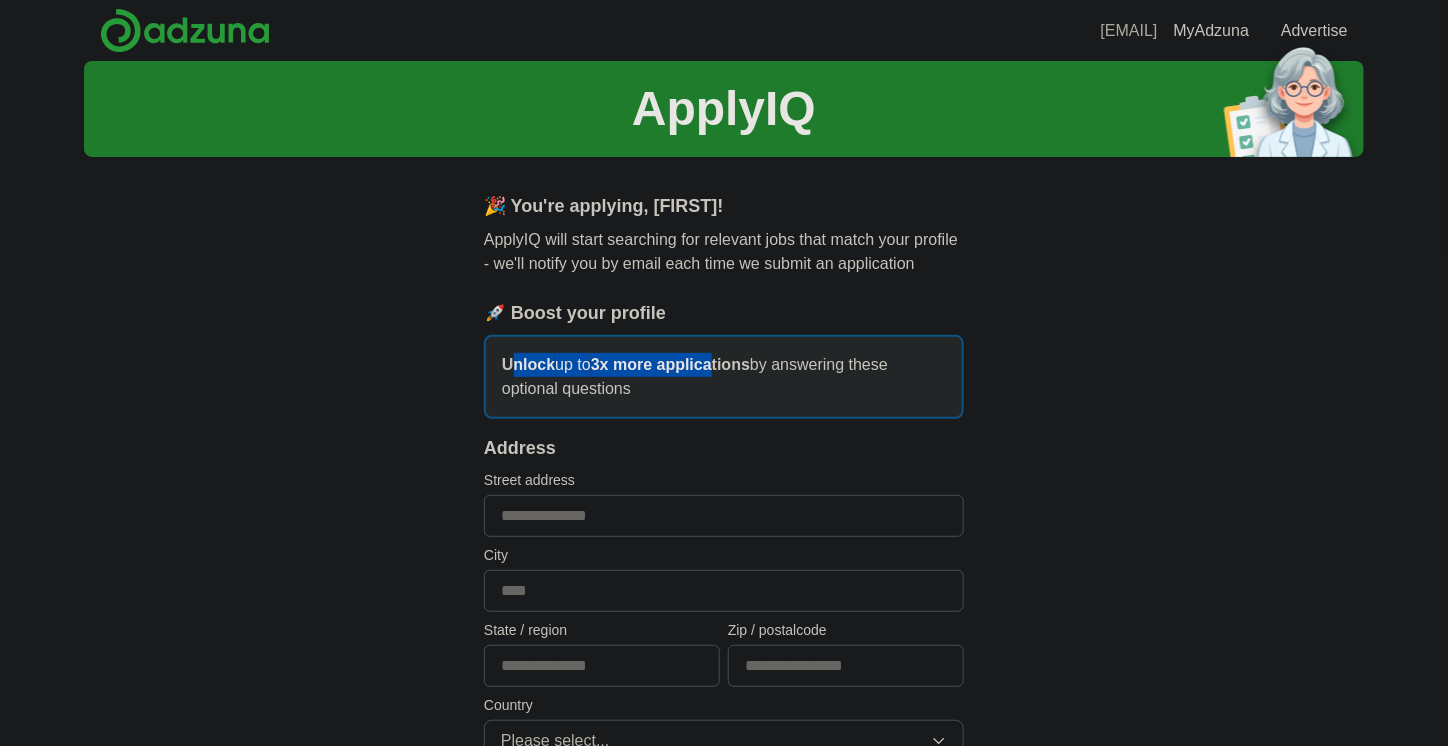 drag, startPoint x: 721, startPoint y: 367, endPoint x: 1074, endPoint y: 413, distance: 355.98456 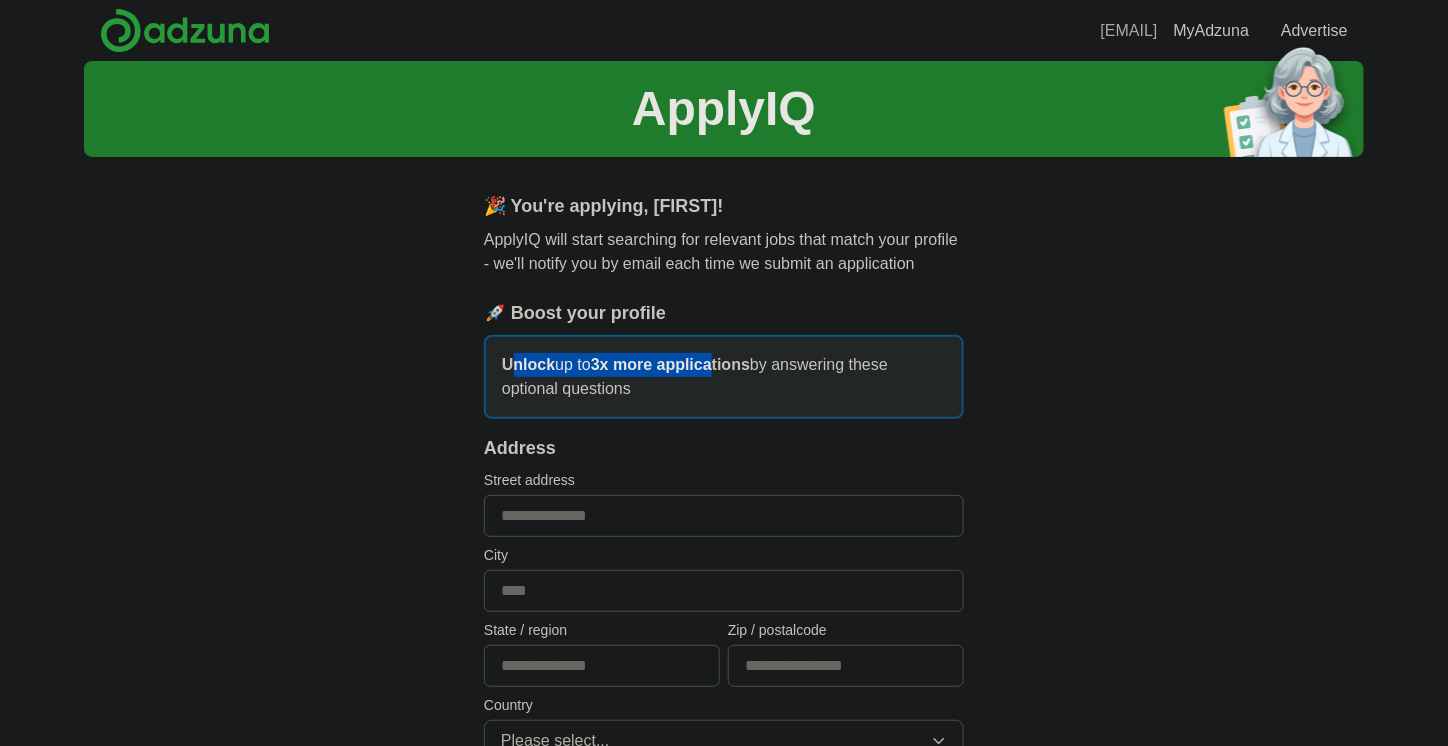 click on "Unlock  up to  3x more applications  by answering these optional questions" at bounding box center [724, 377] 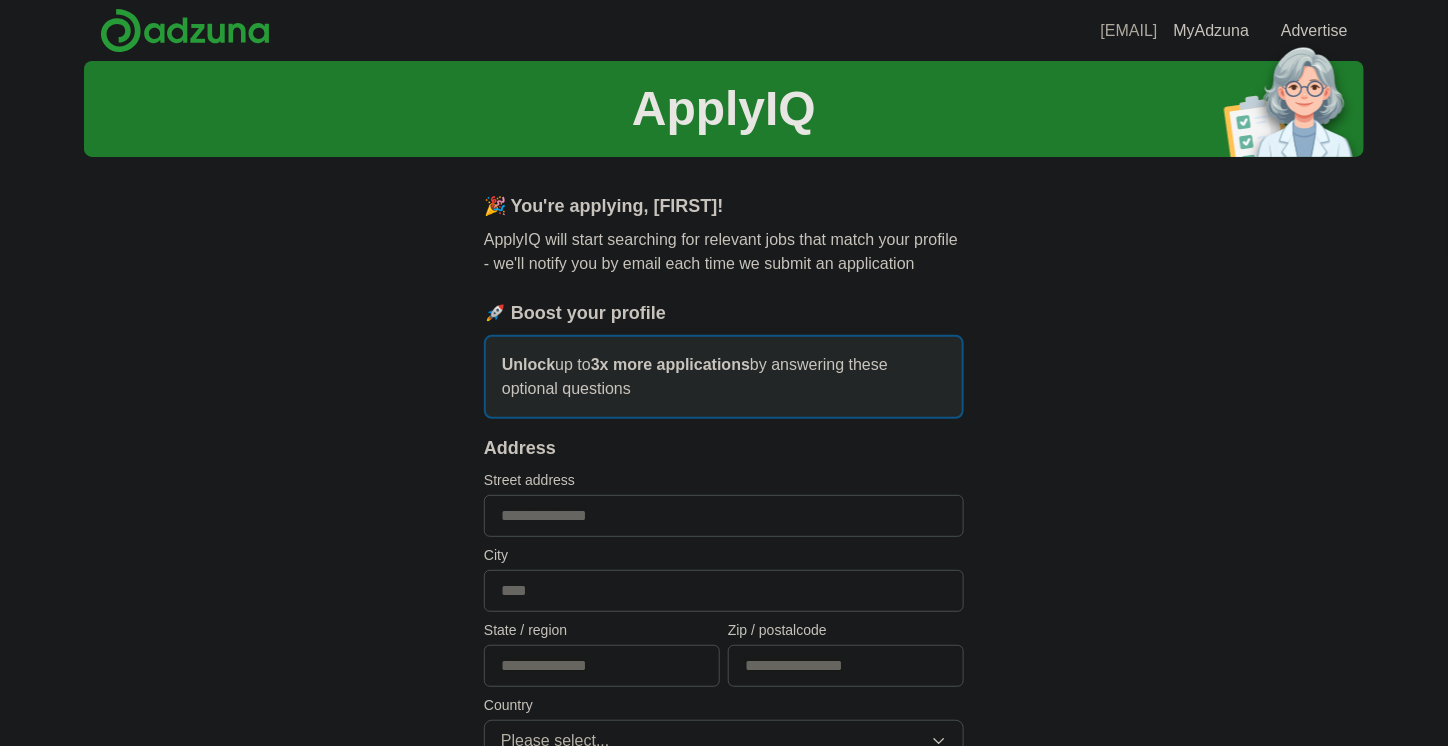 drag, startPoint x: 1177, startPoint y: 421, endPoint x: 549, endPoint y: 431, distance: 628.0796 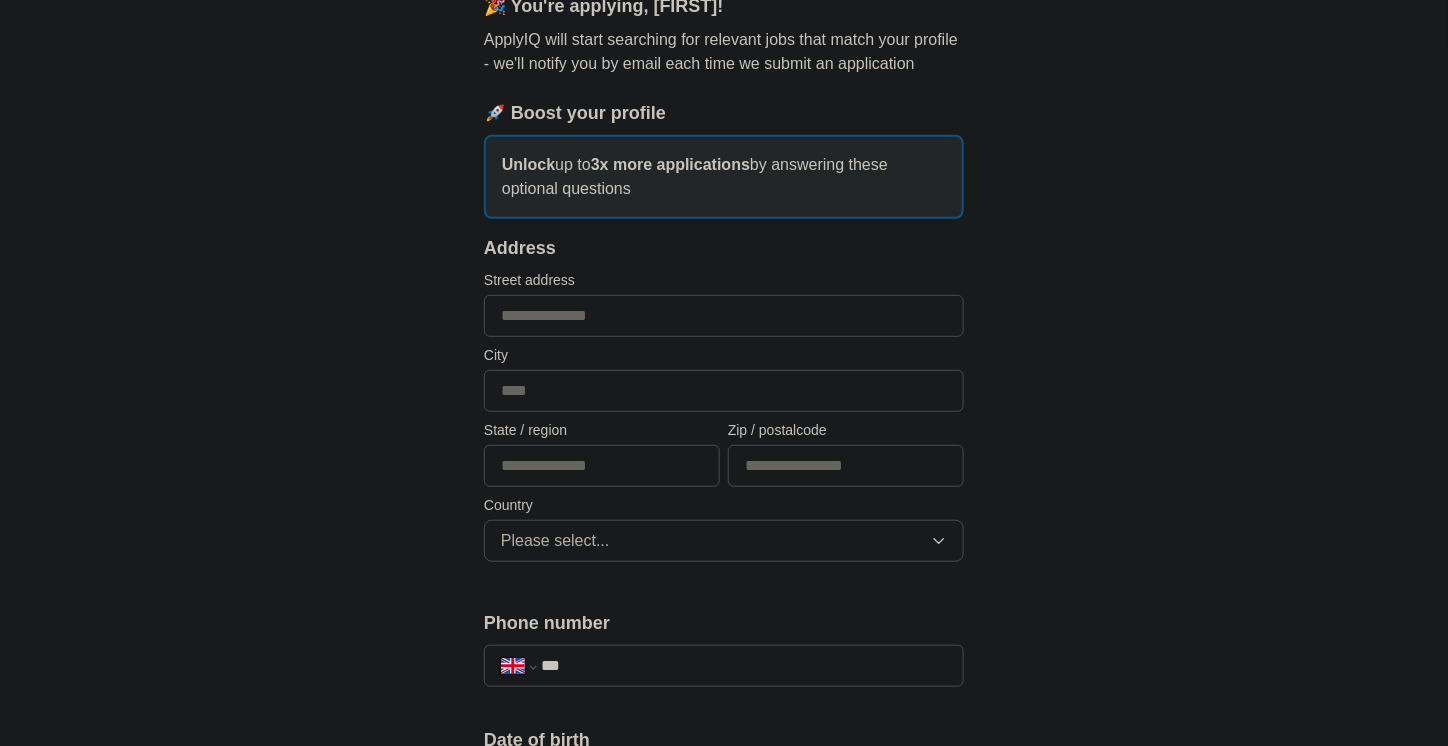 click at bounding box center (724, 316) 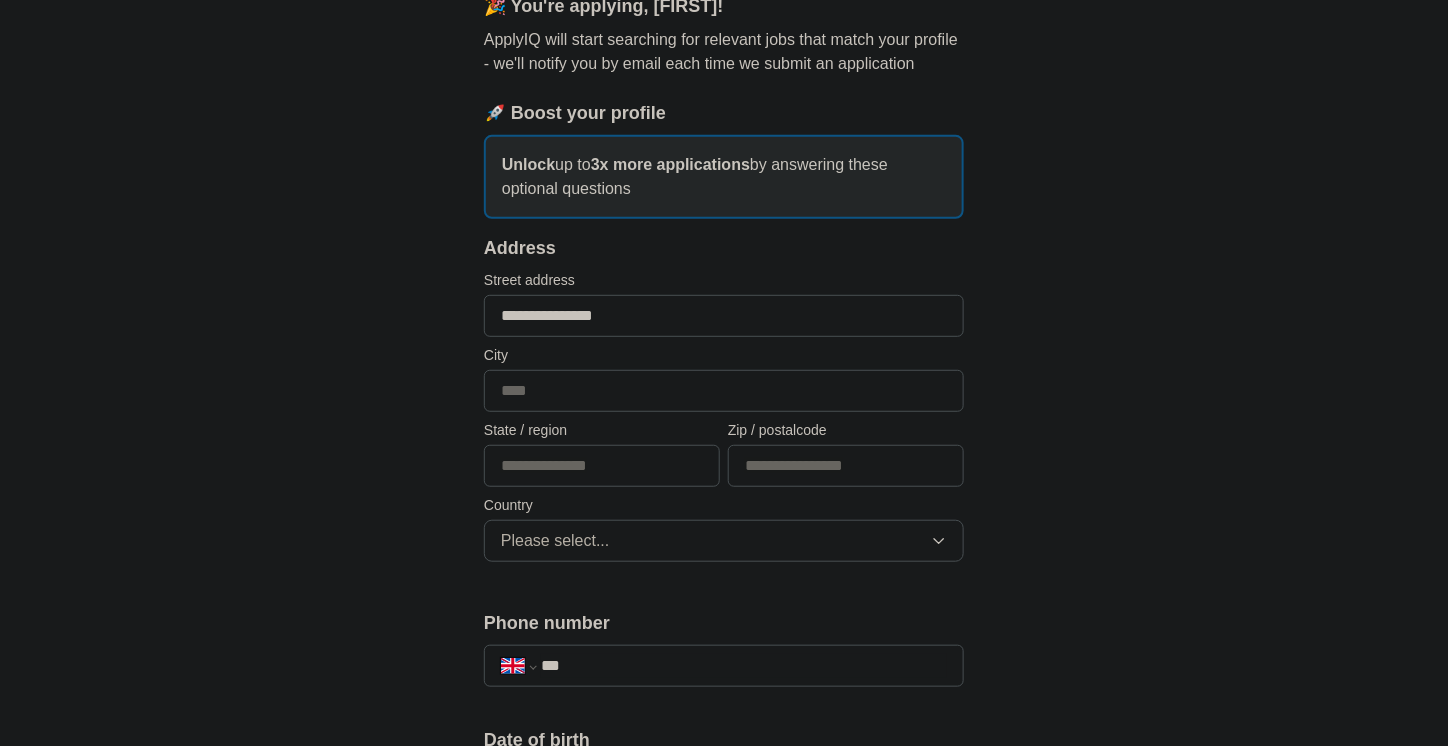 type on "**********" 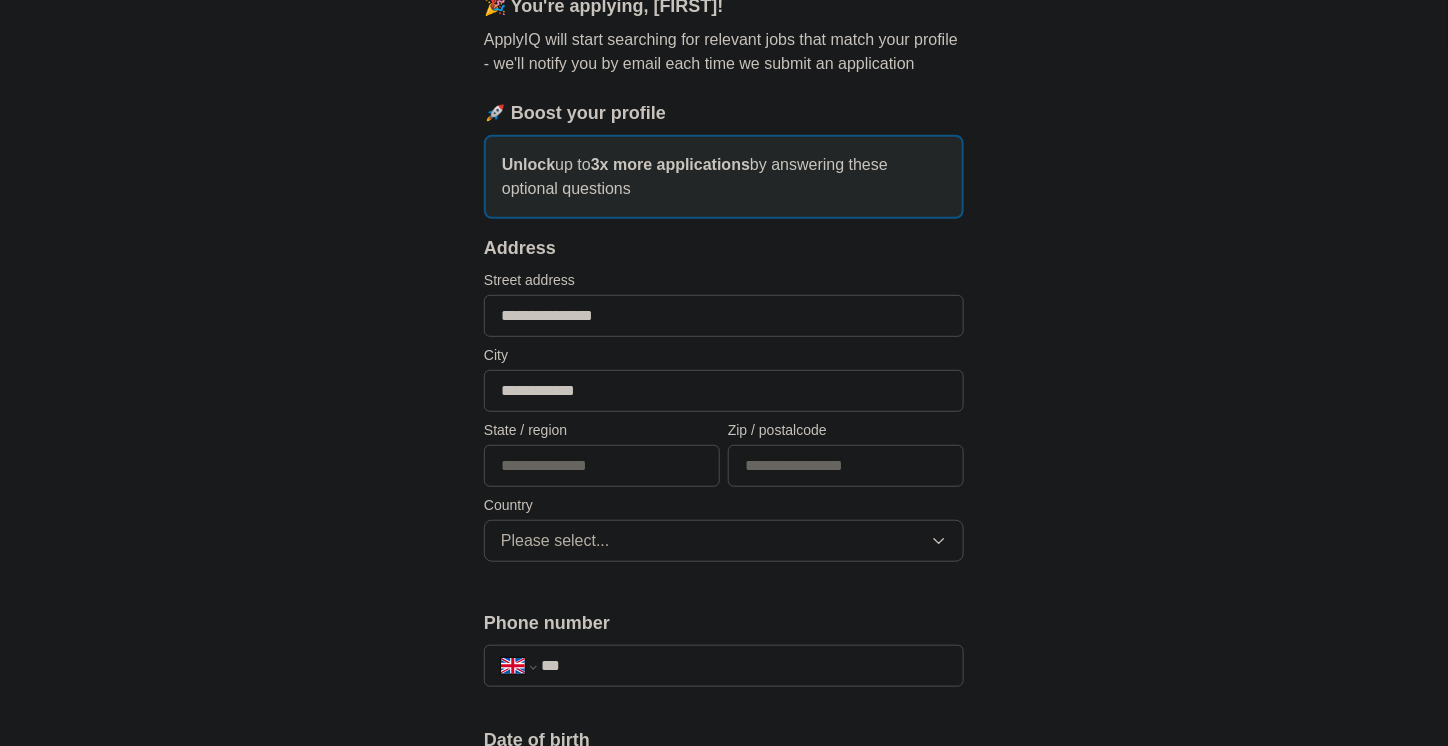 type on "**********" 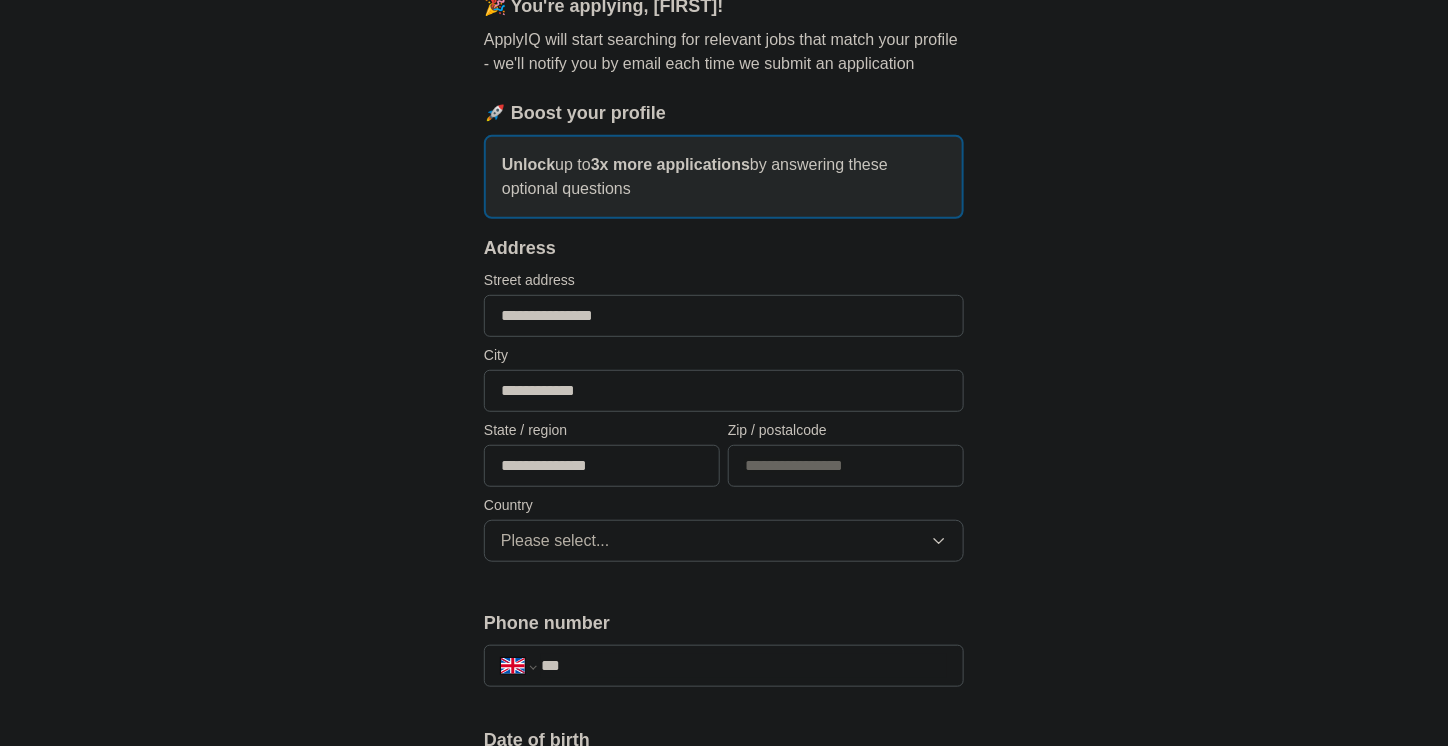 type on "*******" 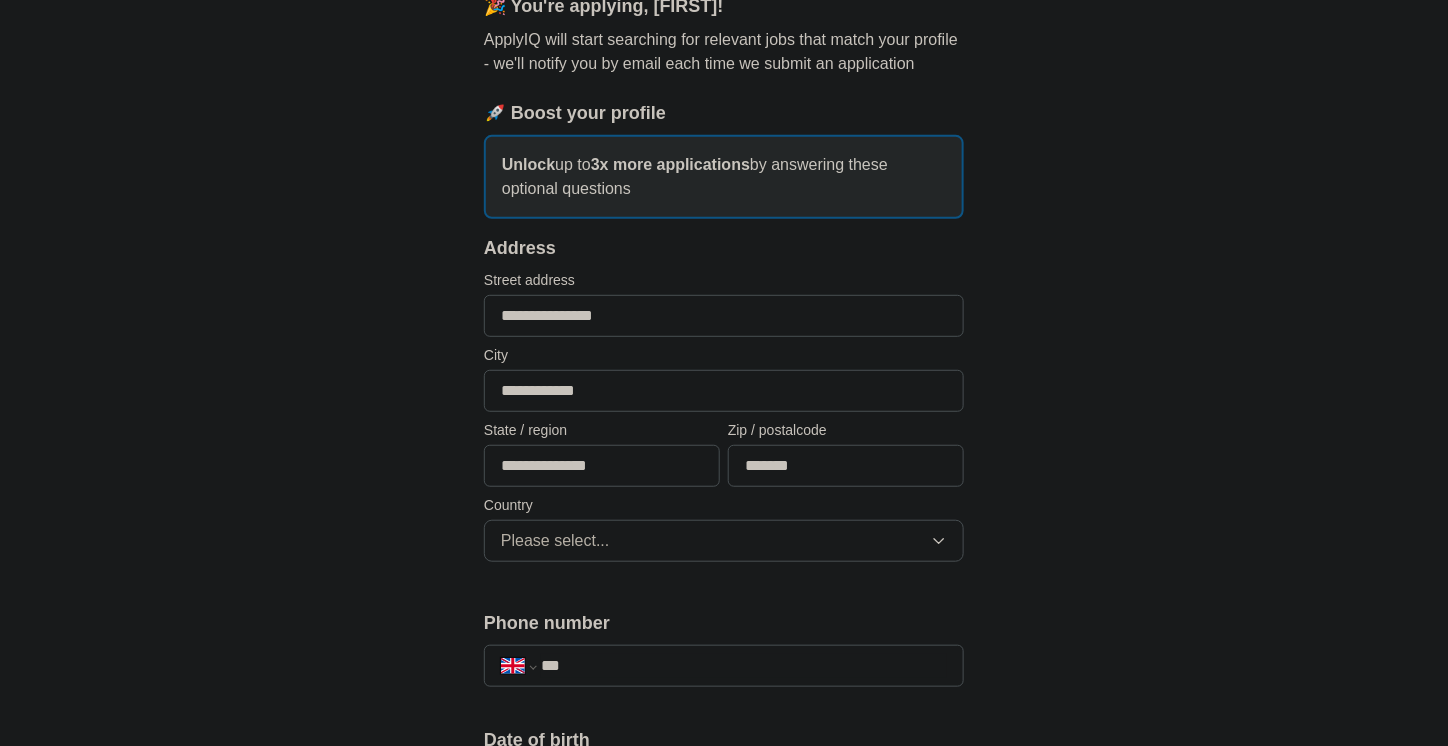 click on "ApplyIQ 🎉 You're applying , [FIRST] ! ApplyIQ will start searching for relevant jobs that match your profile - we'll notify you by email each time we submit an application 🚀 Boost your profile Unlock  up to  3x more applications  by answering these optional questions Address Street address City State / region Zip / postalcode Country Please select... Phone number [PHONE]" at bounding box center [724, 758] 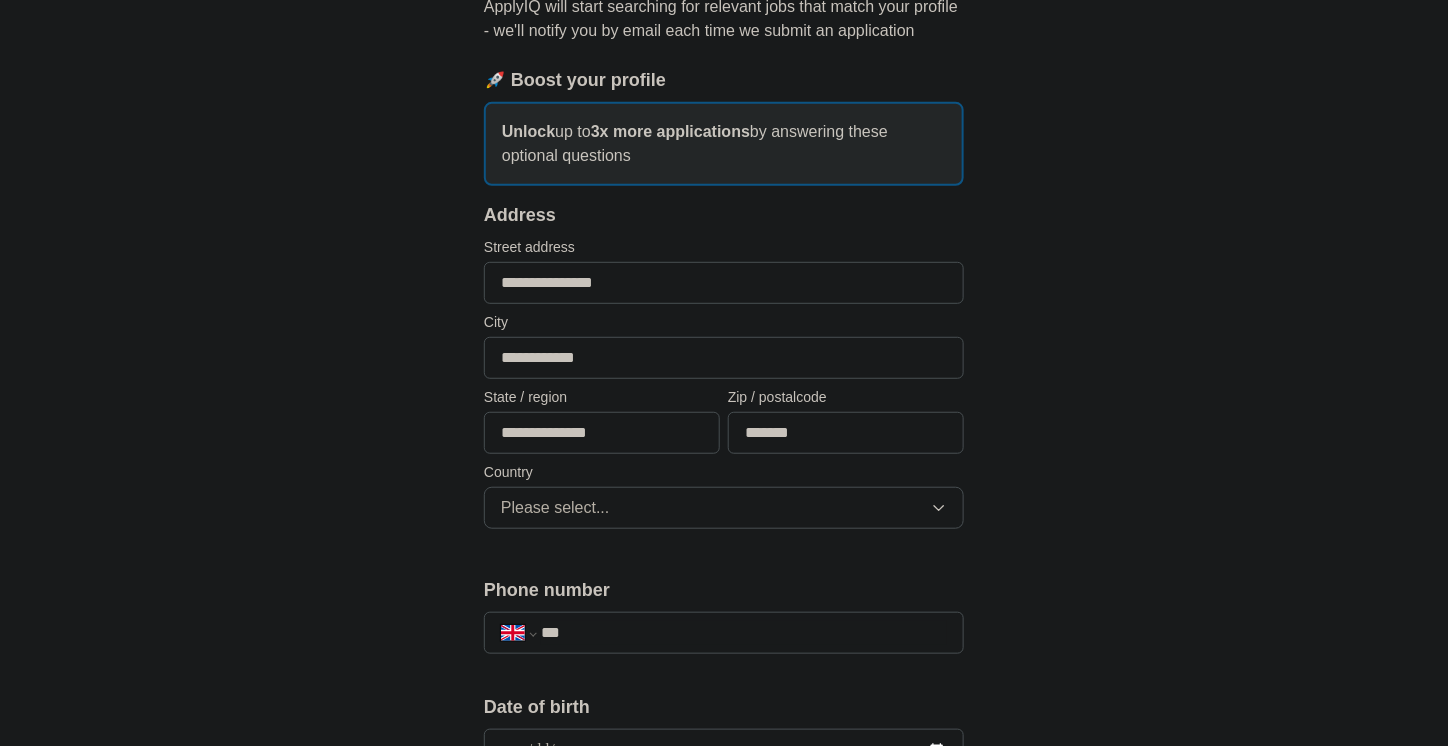 scroll, scrollTop: 400, scrollLeft: 0, axis: vertical 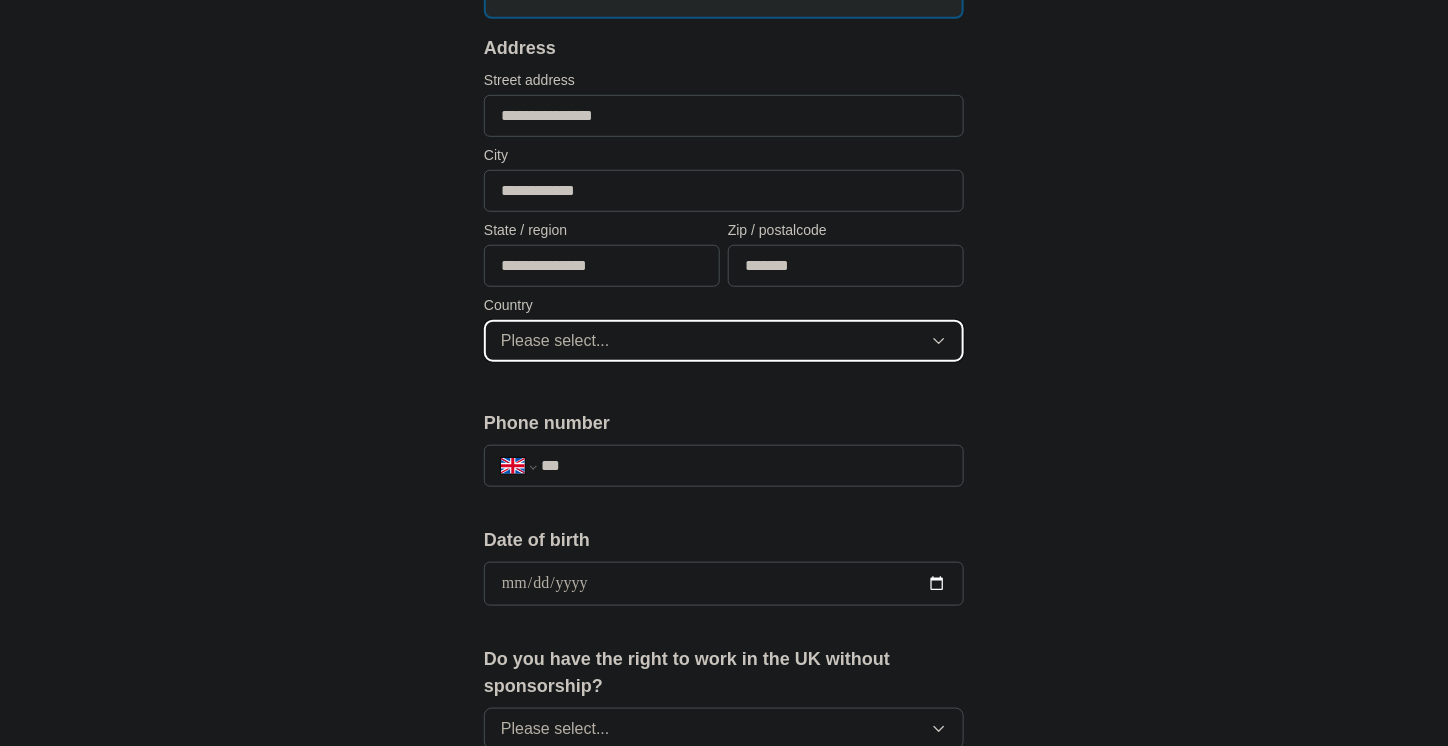 click on "Please select..." at bounding box center (724, 341) 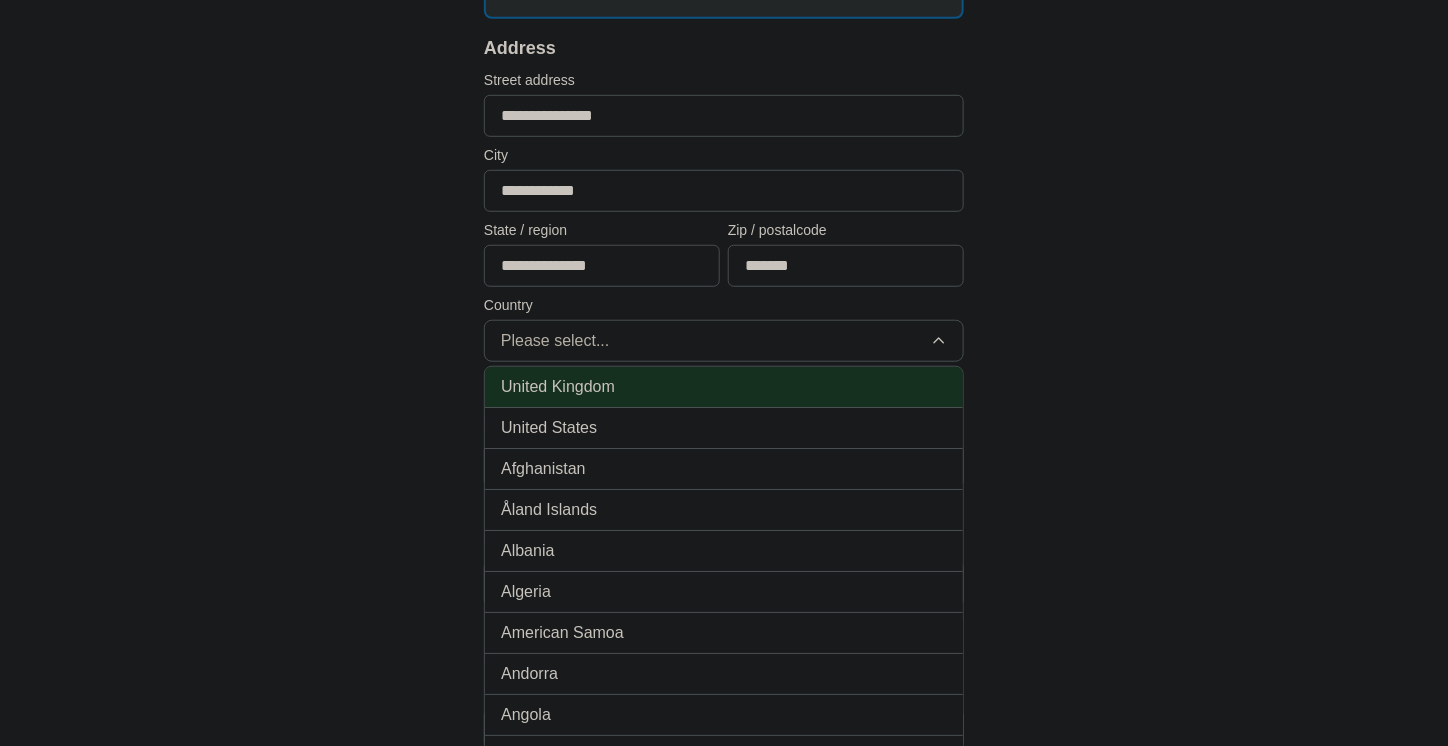 click on "United Kingdom" at bounding box center [558, 387] 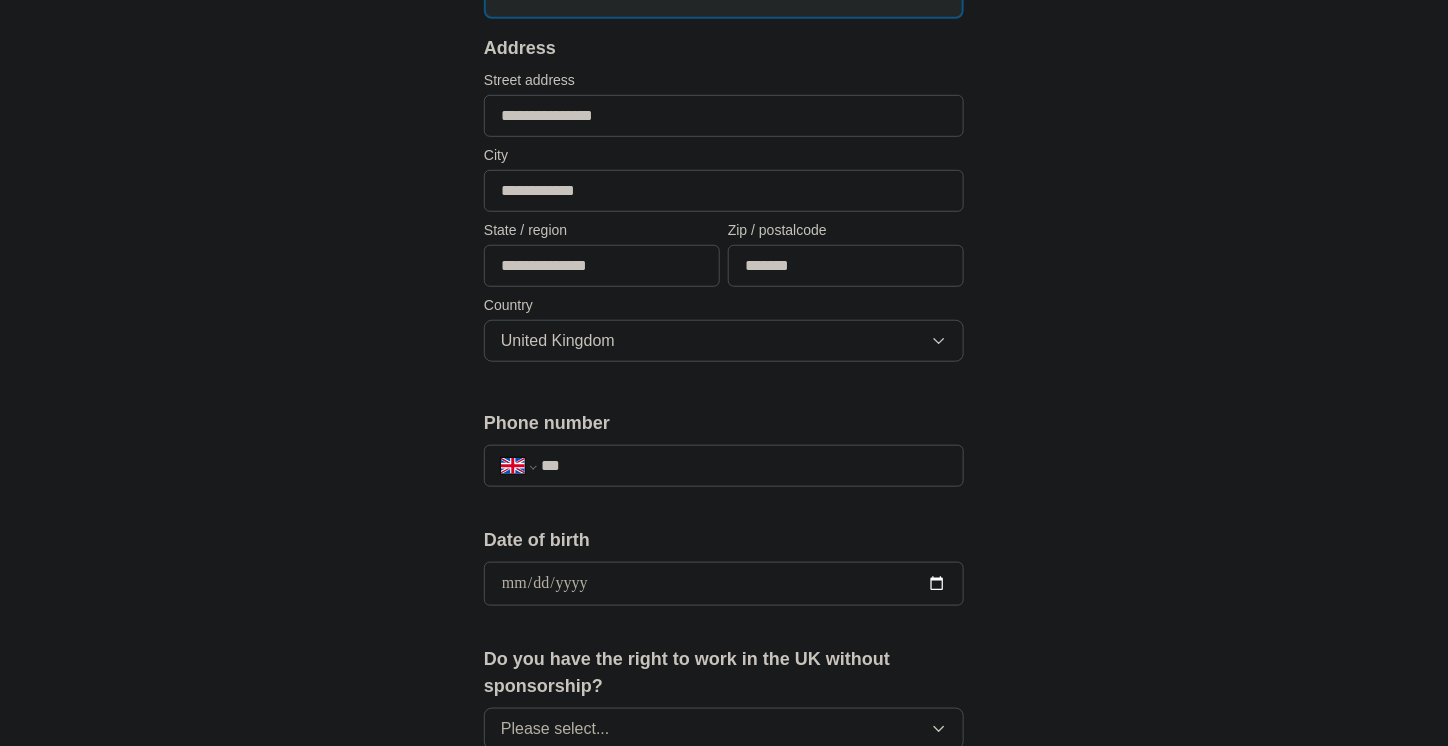 click on "**********" at bounding box center (724, 558) 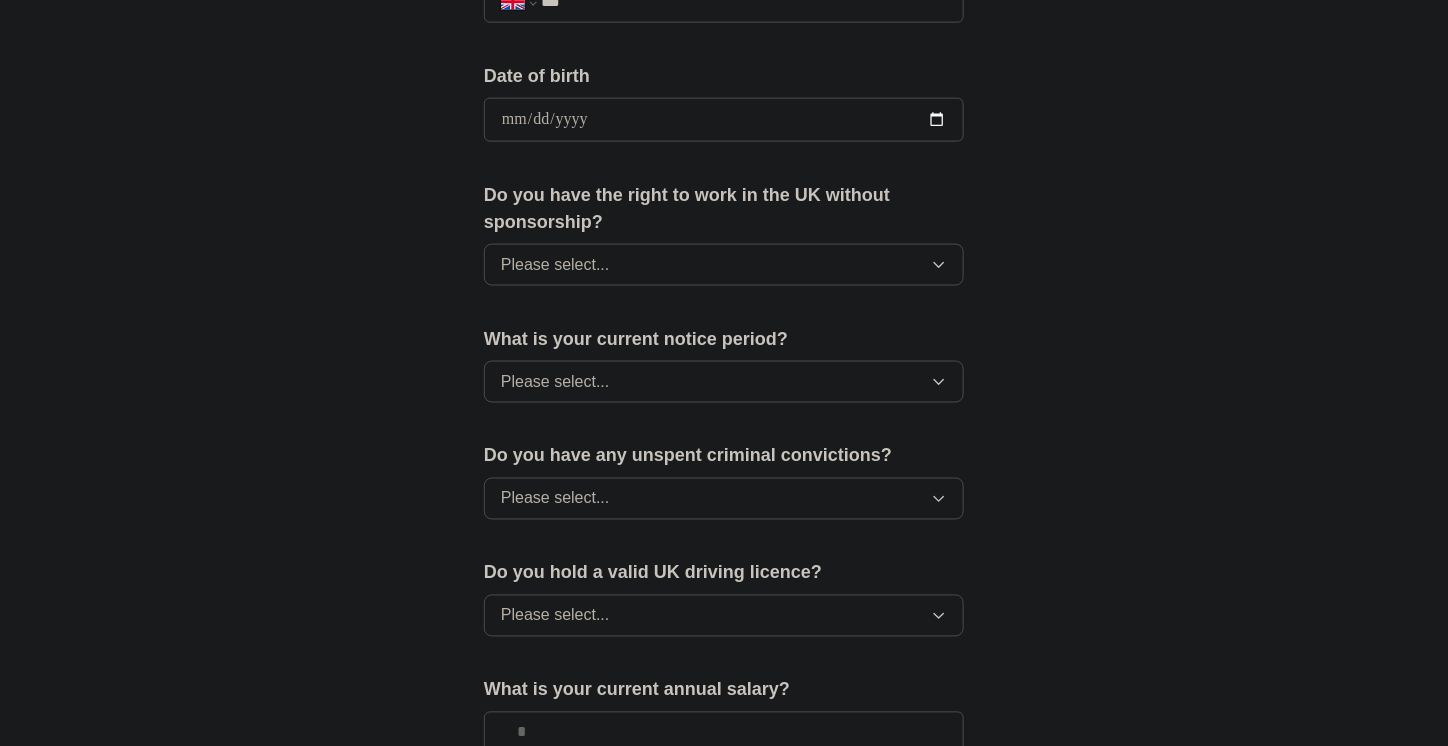scroll, scrollTop: 700, scrollLeft: 0, axis: vertical 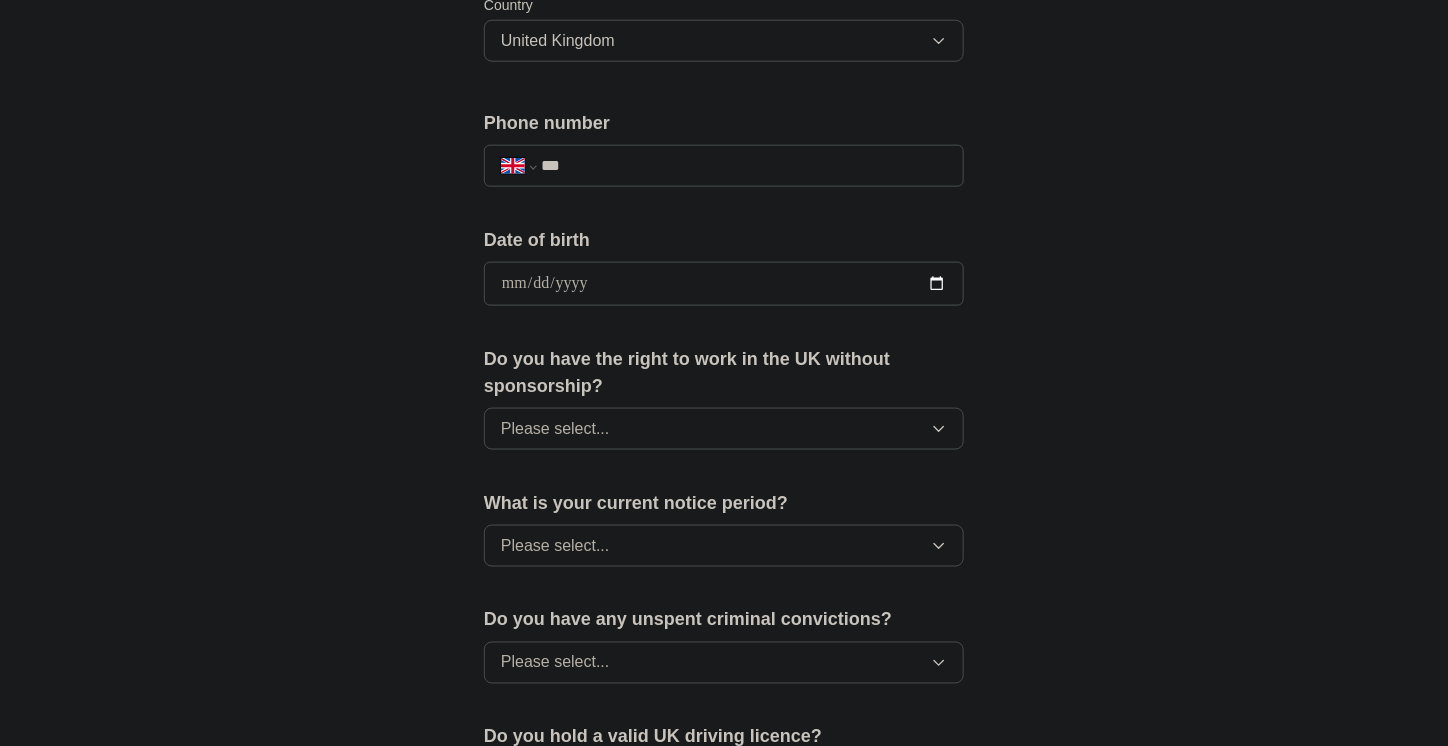 click on "**********" at bounding box center (724, 166) 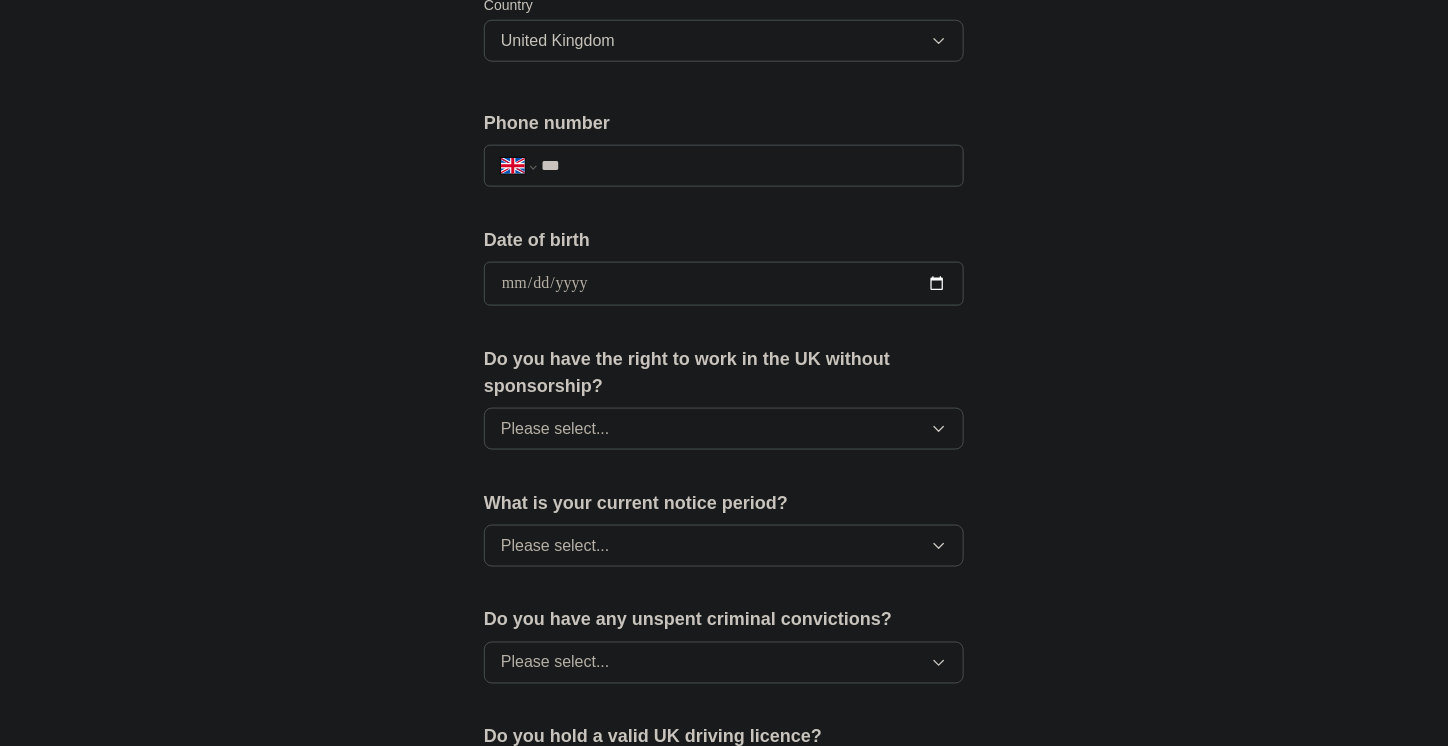 type on "**********" 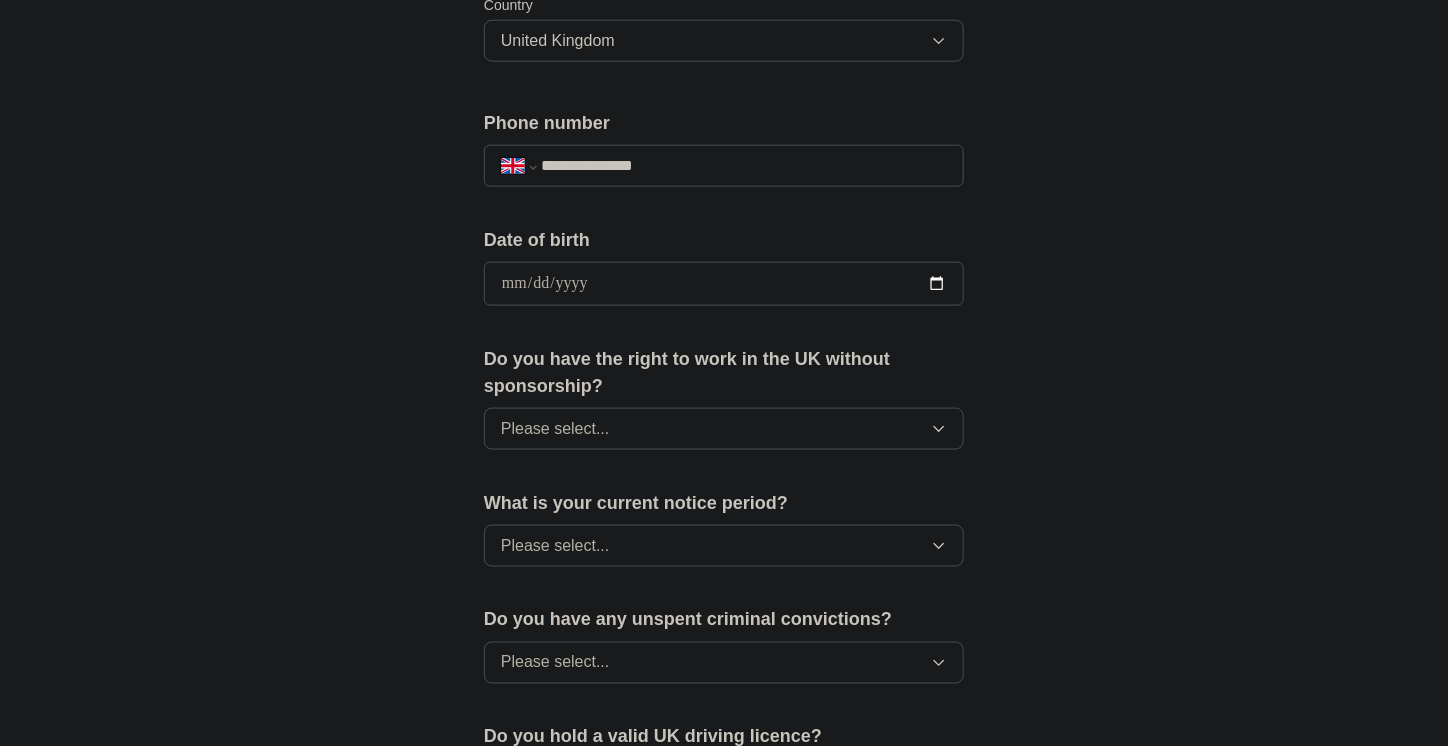 click on "**********" at bounding box center (724, 258) 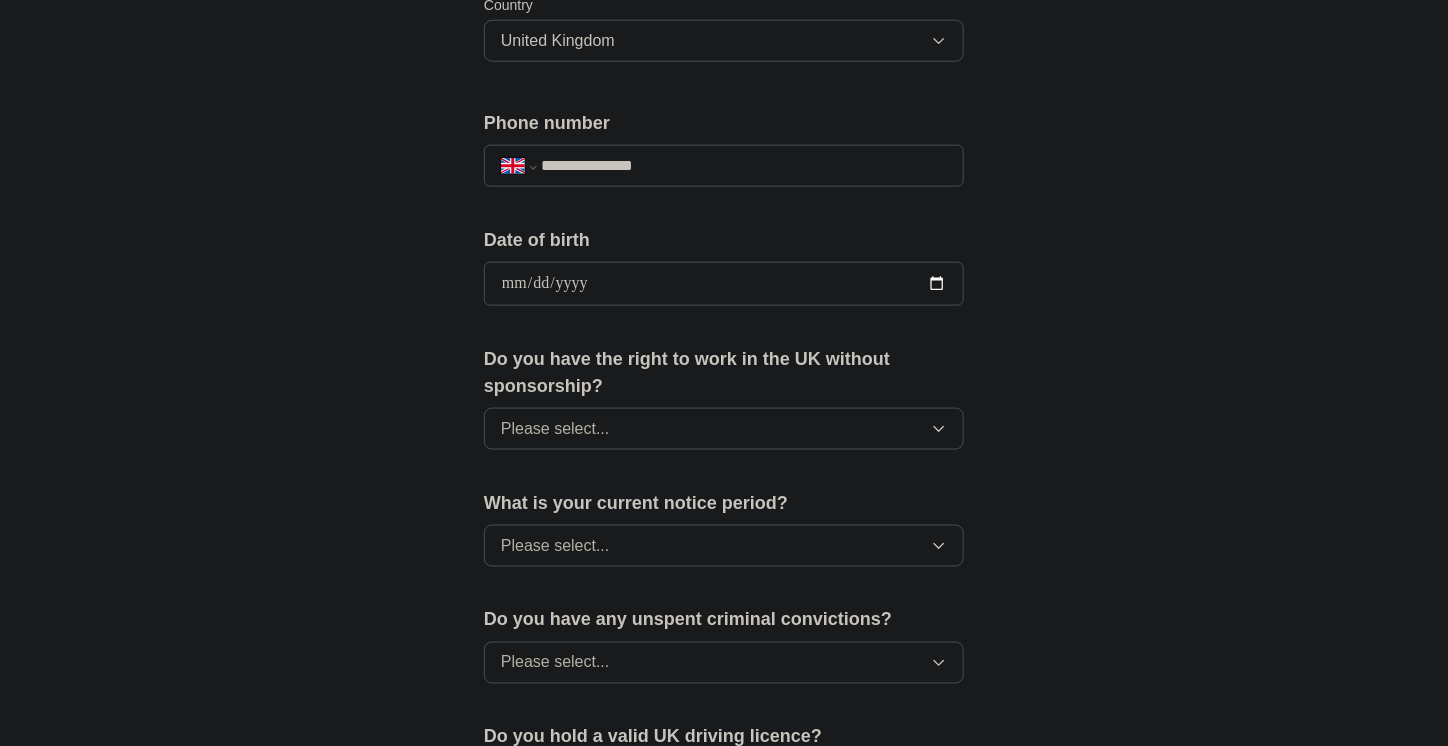 type on "**********" 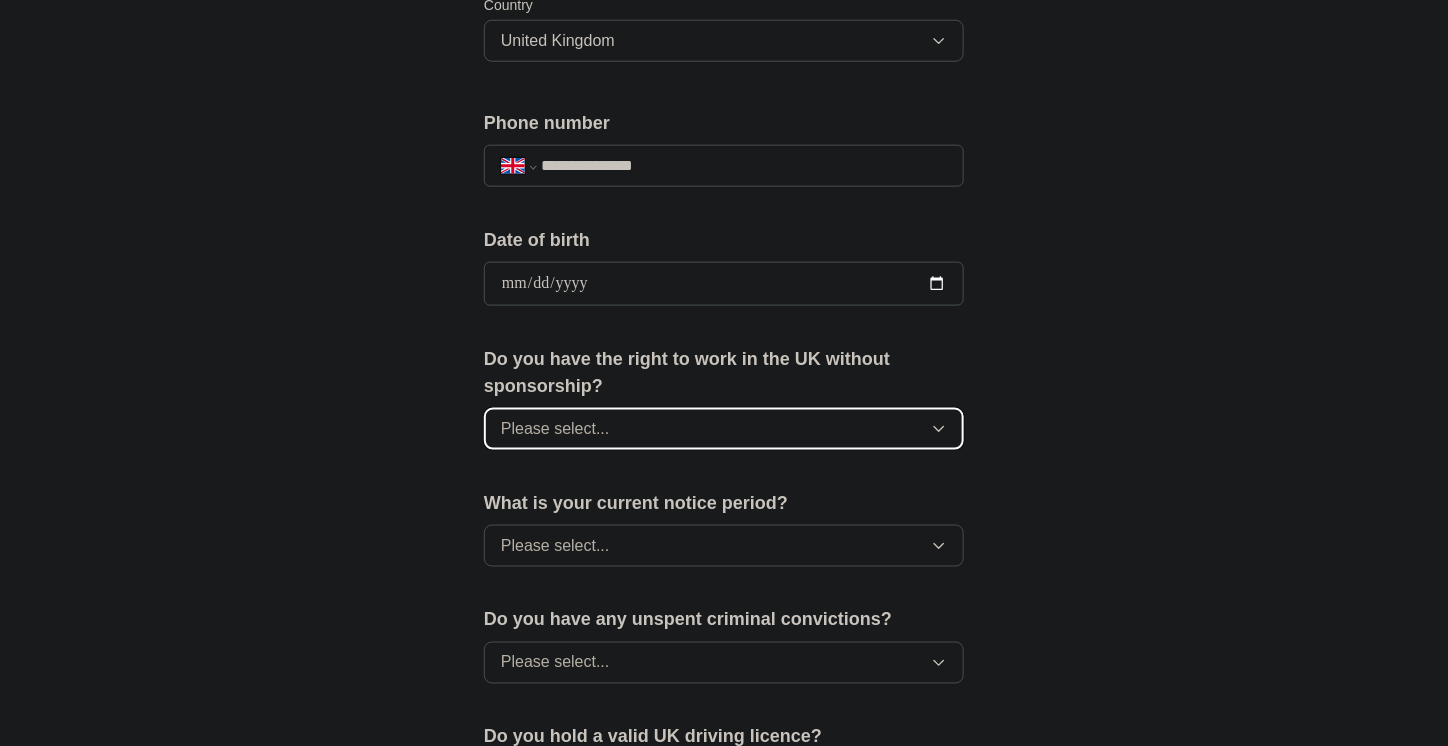 click on "Please select..." at bounding box center [724, 429] 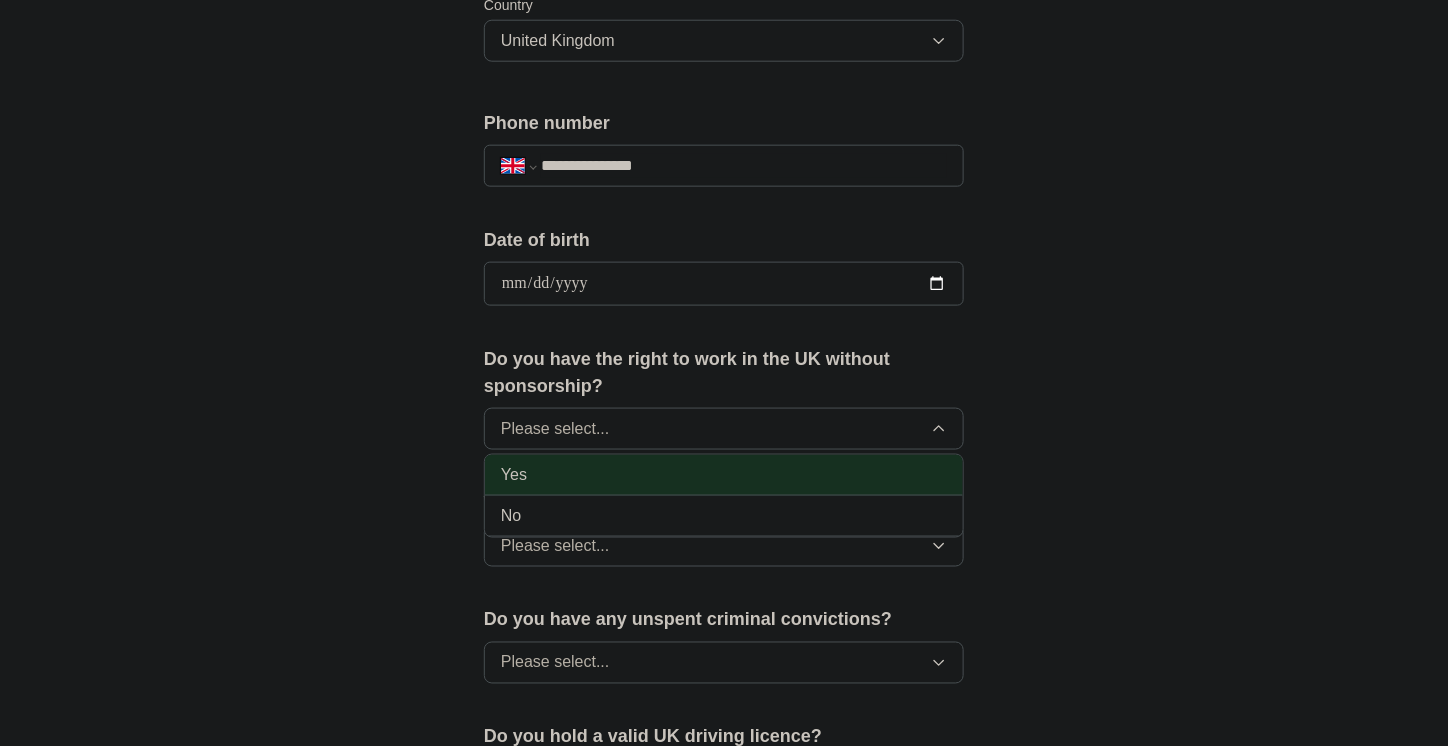 click on "Yes" at bounding box center [514, 475] 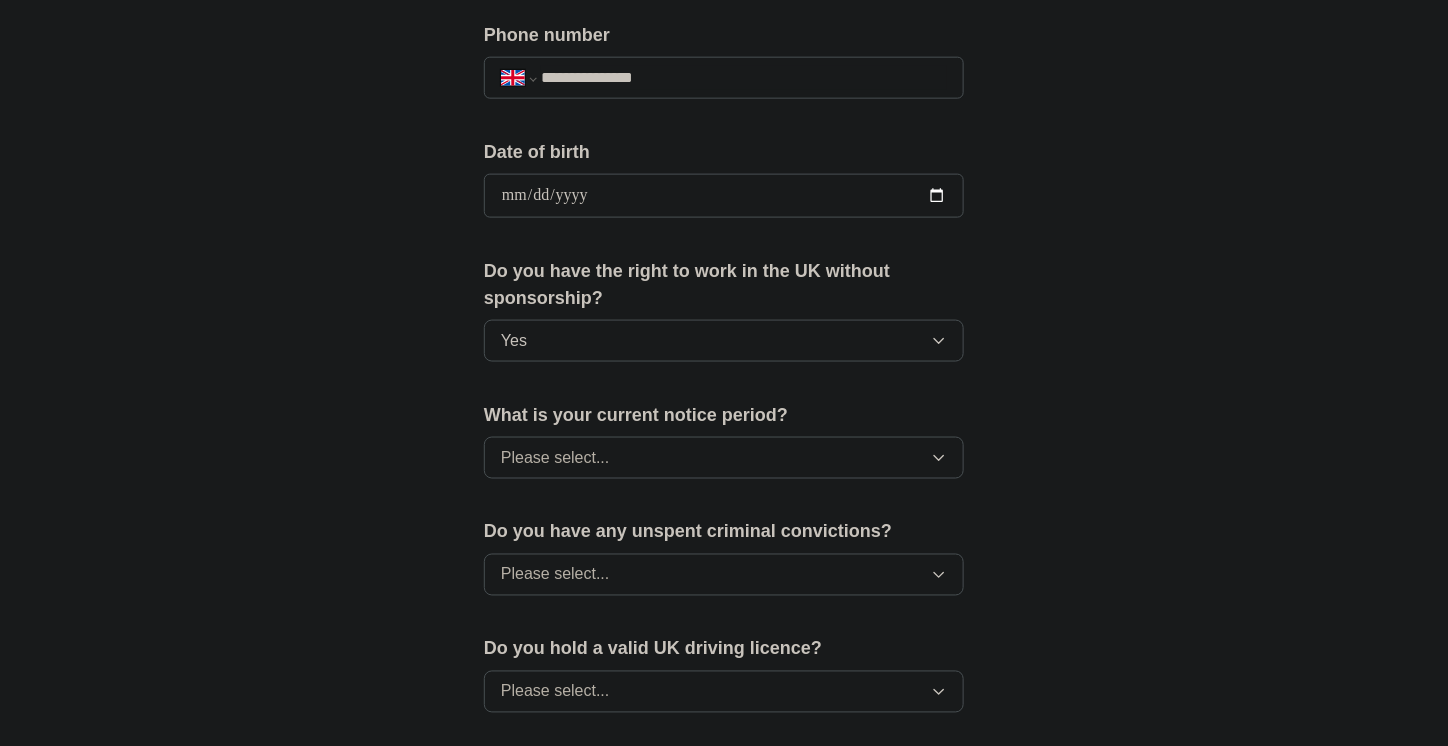 scroll, scrollTop: 900, scrollLeft: 0, axis: vertical 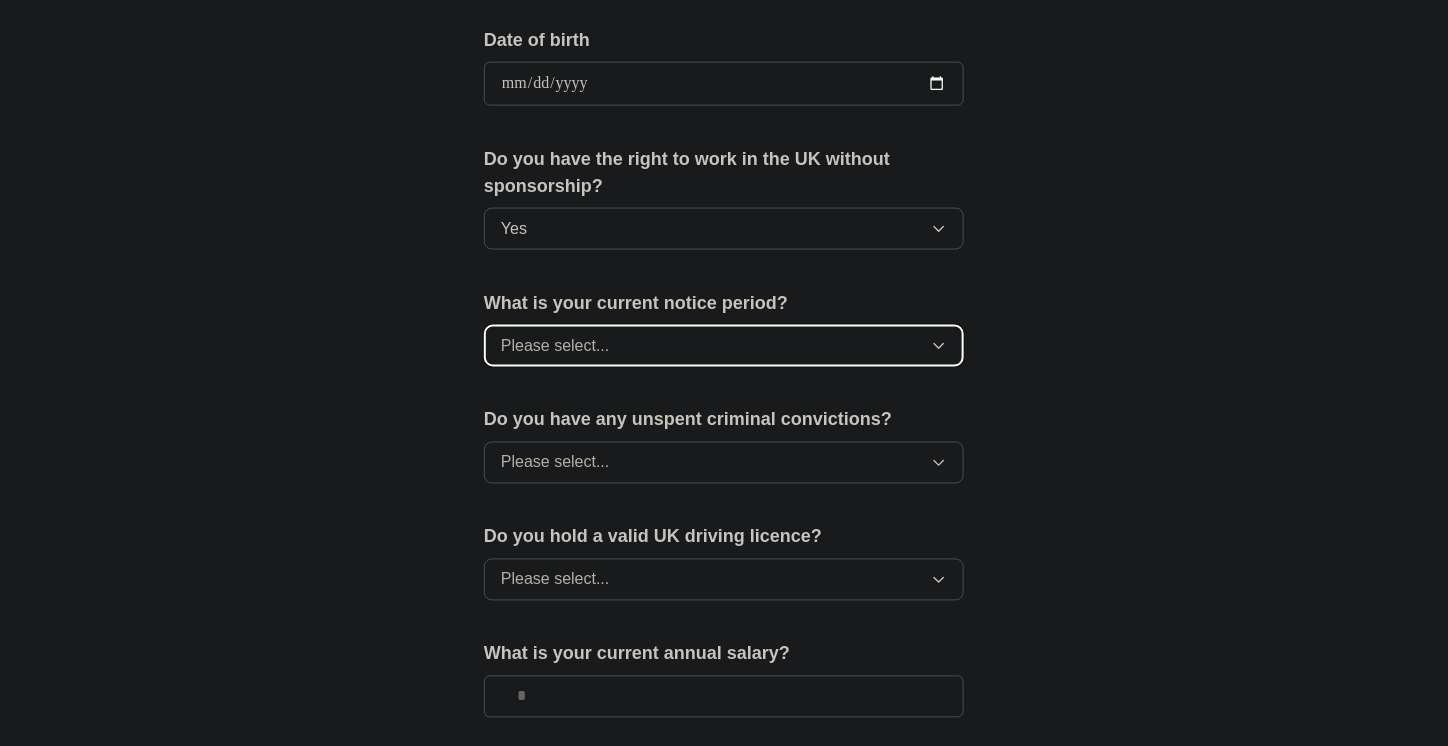 click on "Please select..." at bounding box center [724, 346] 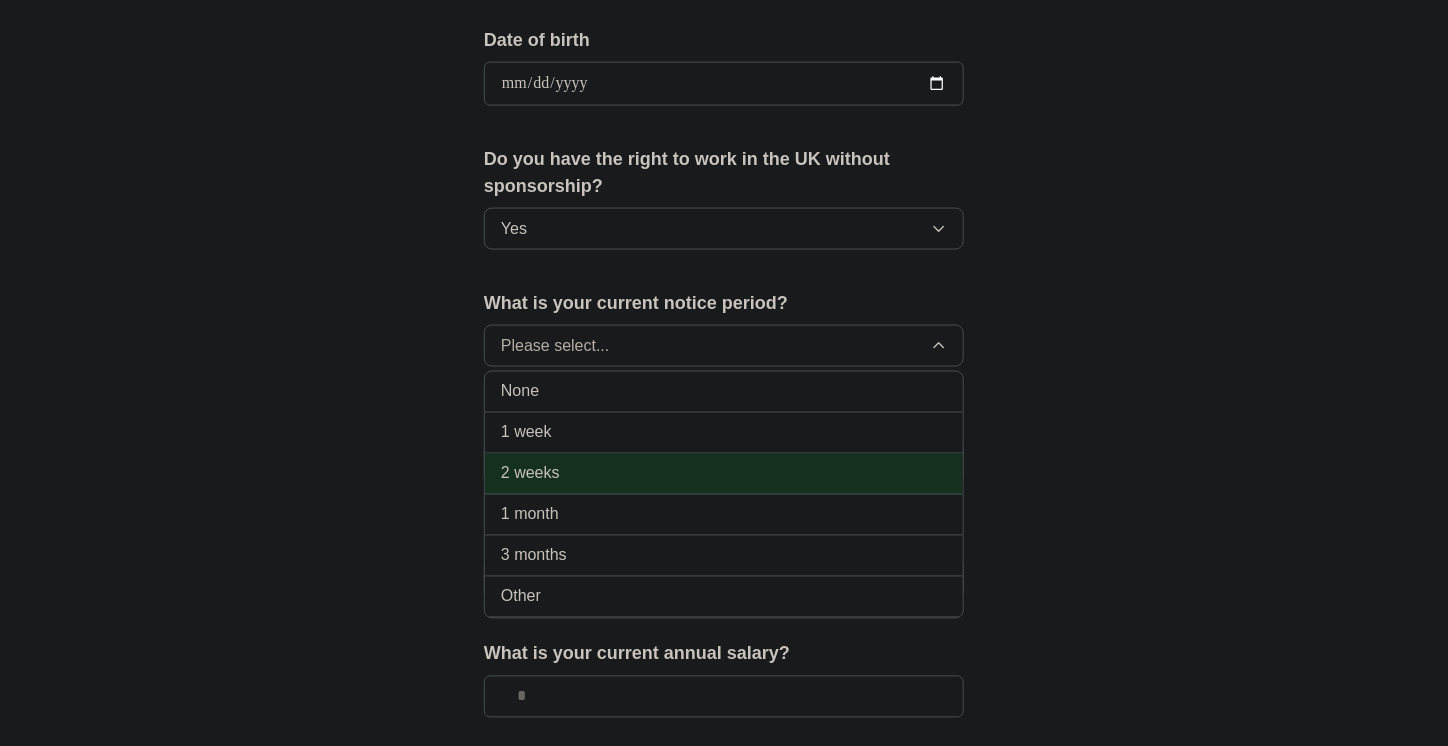 click on "2 weeks" at bounding box center [724, 474] 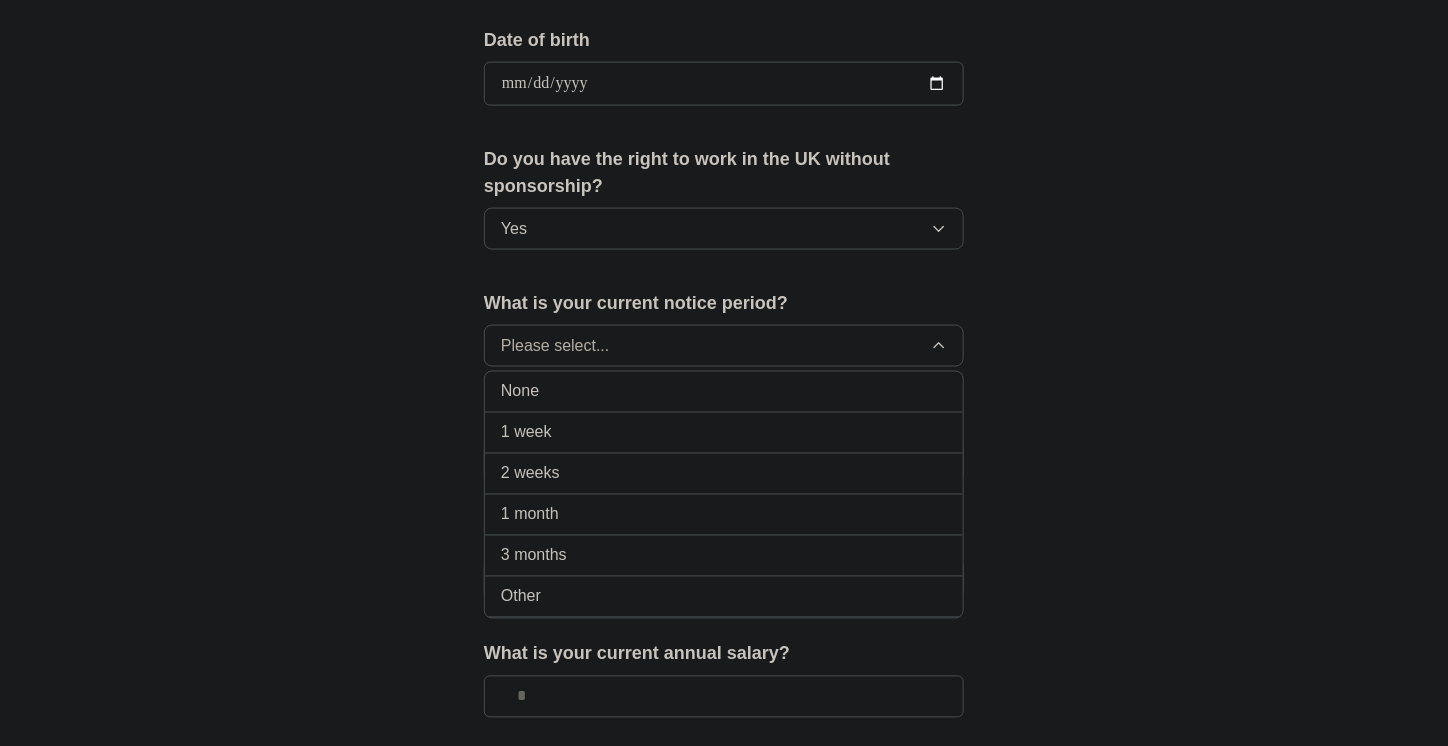 click on "**********" at bounding box center [724, 58] 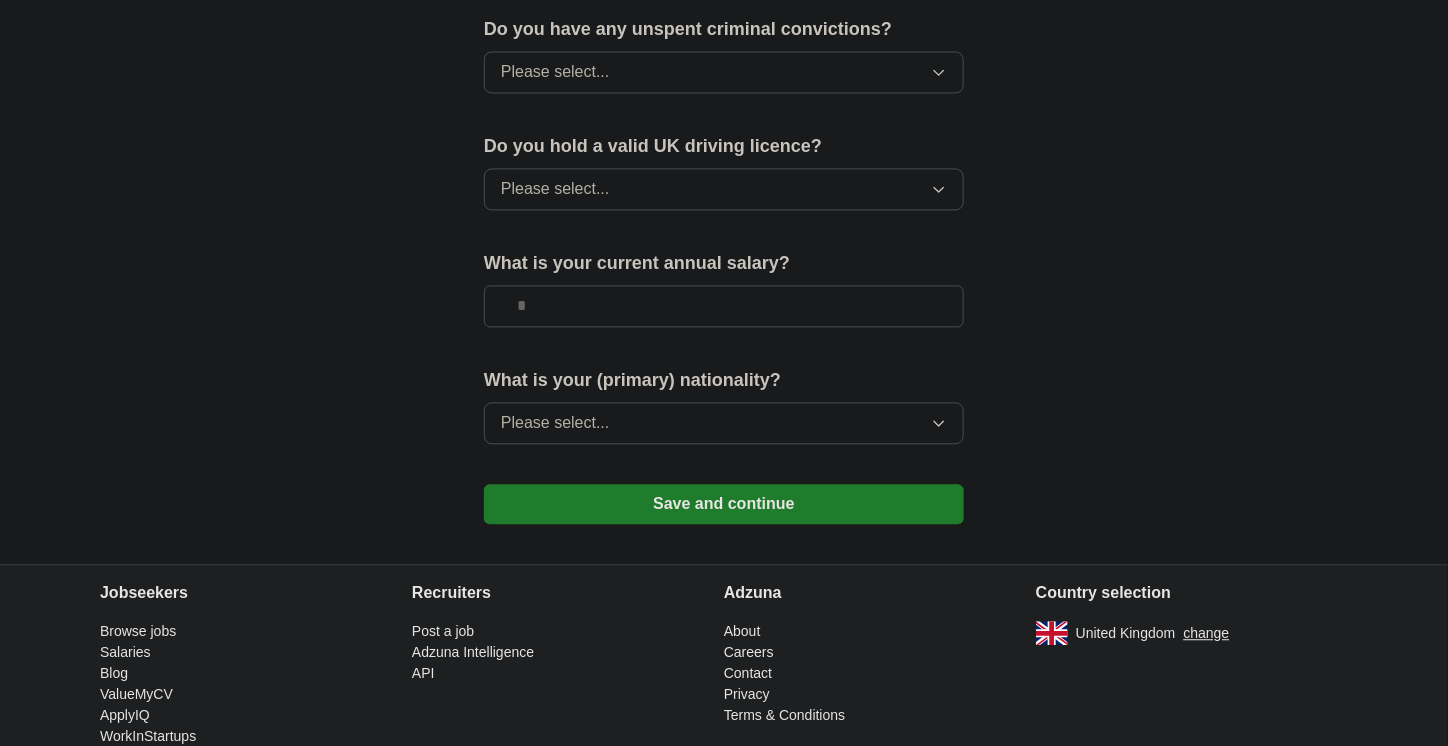 scroll, scrollTop: 1300, scrollLeft: 0, axis: vertical 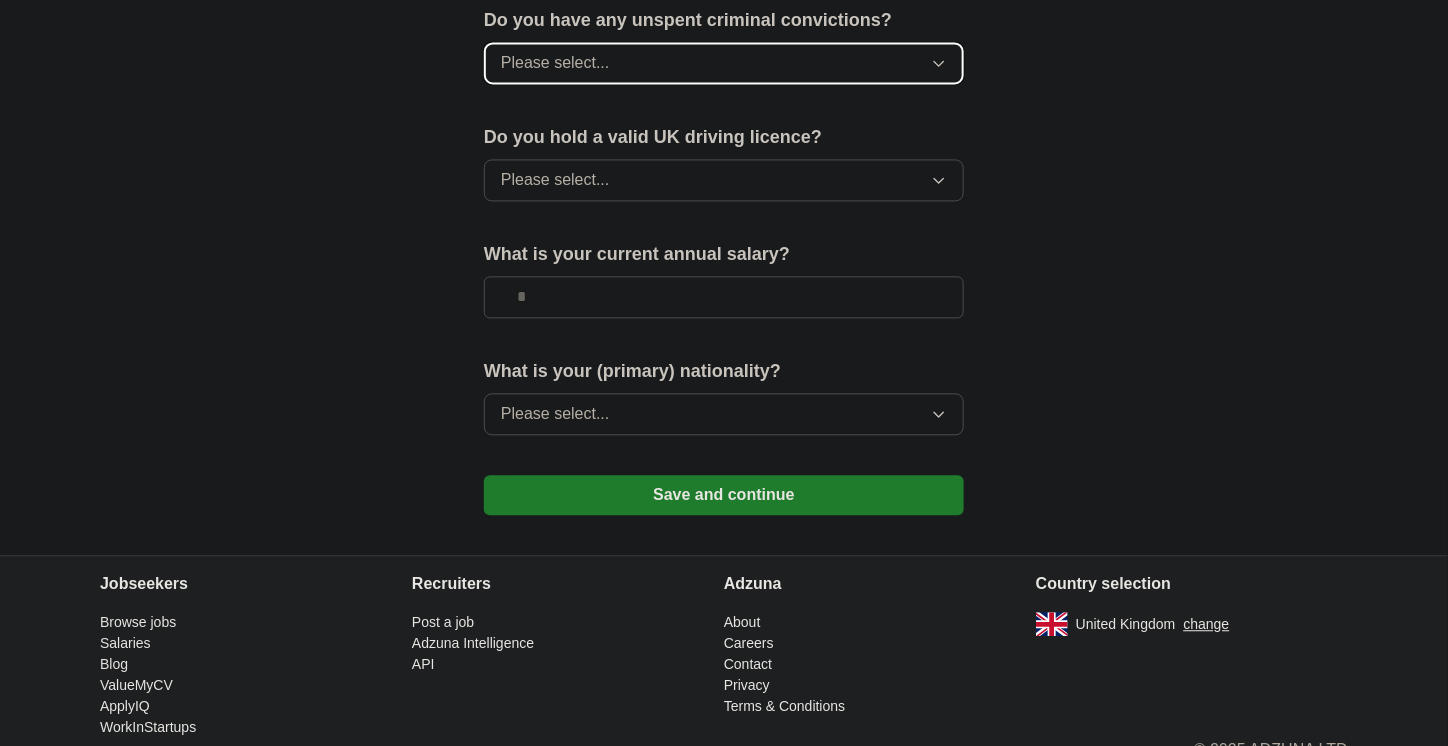 click on "Please select..." at bounding box center (724, 63) 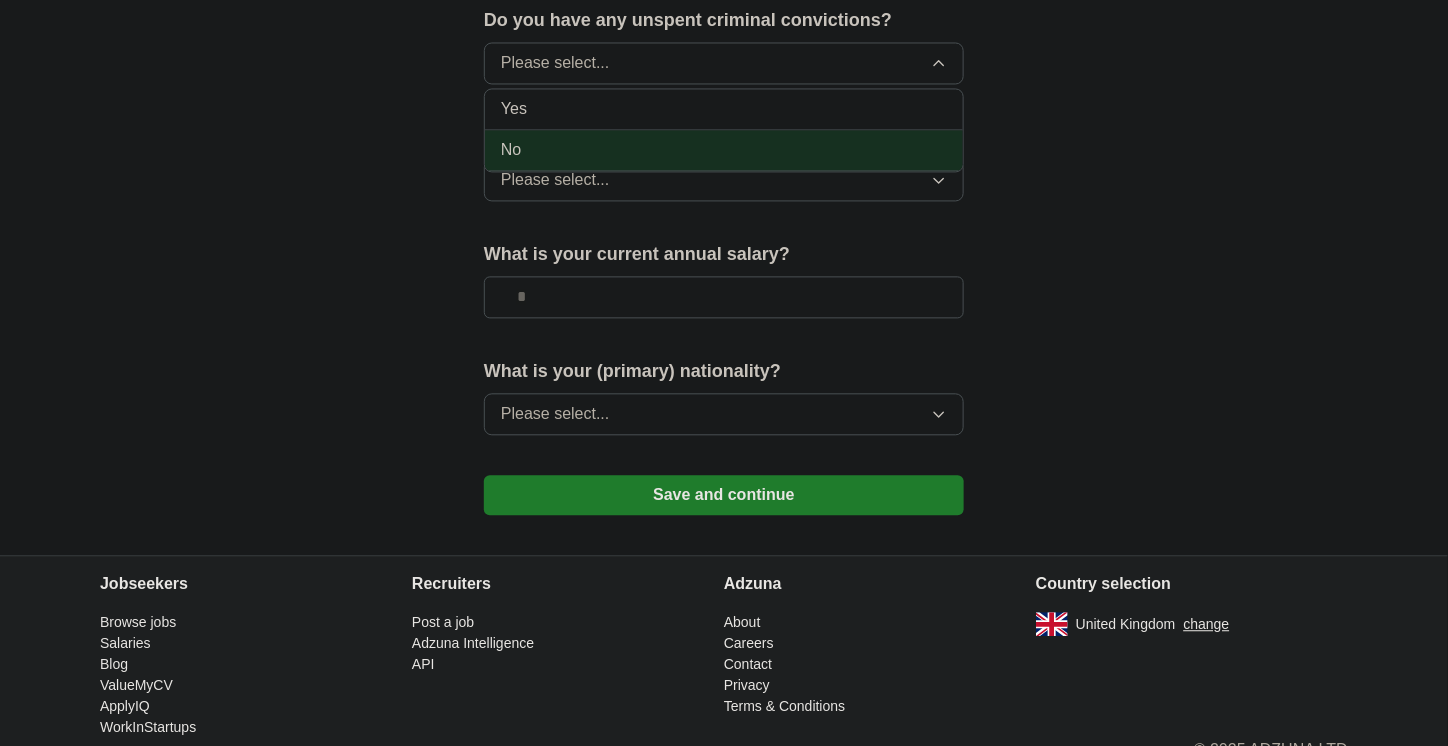 click on "No" at bounding box center [724, 150] 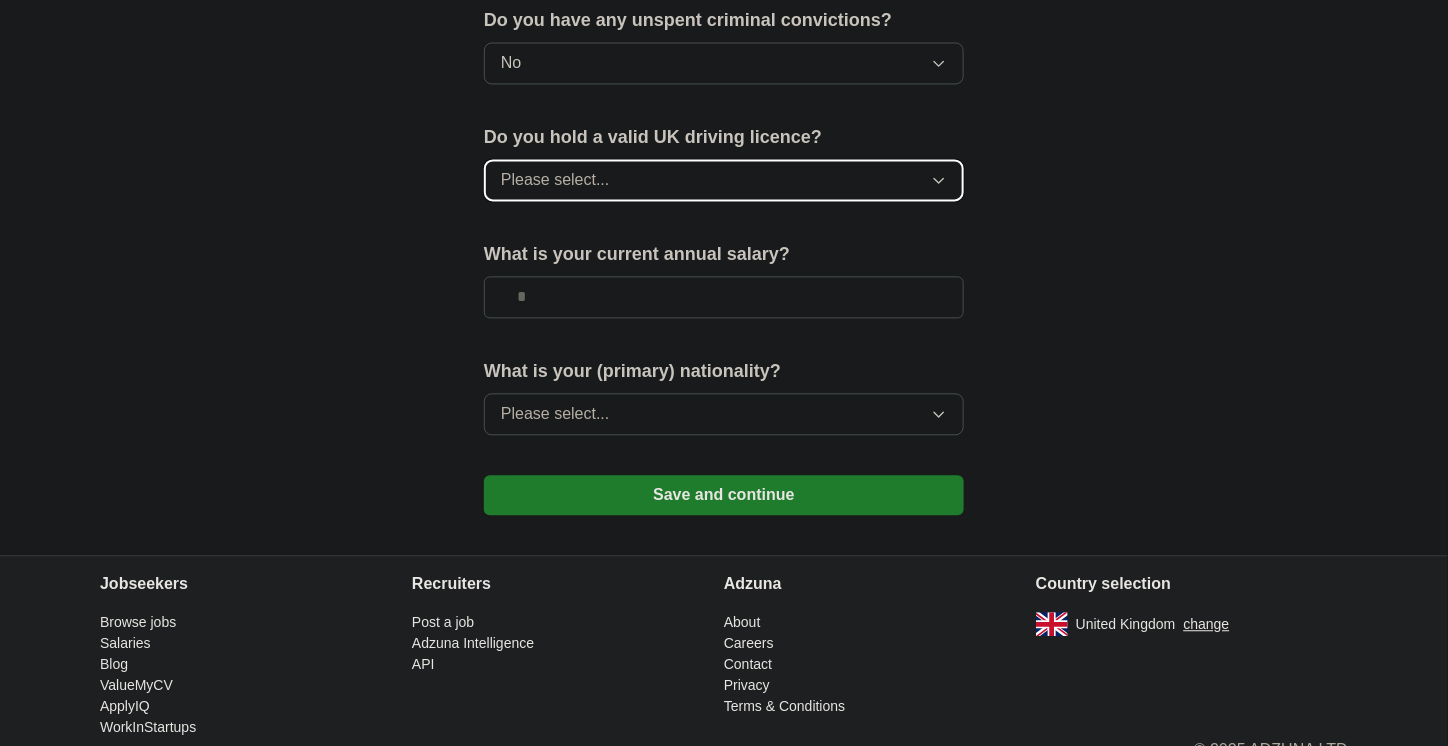 click on "Please select..." at bounding box center [724, 180] 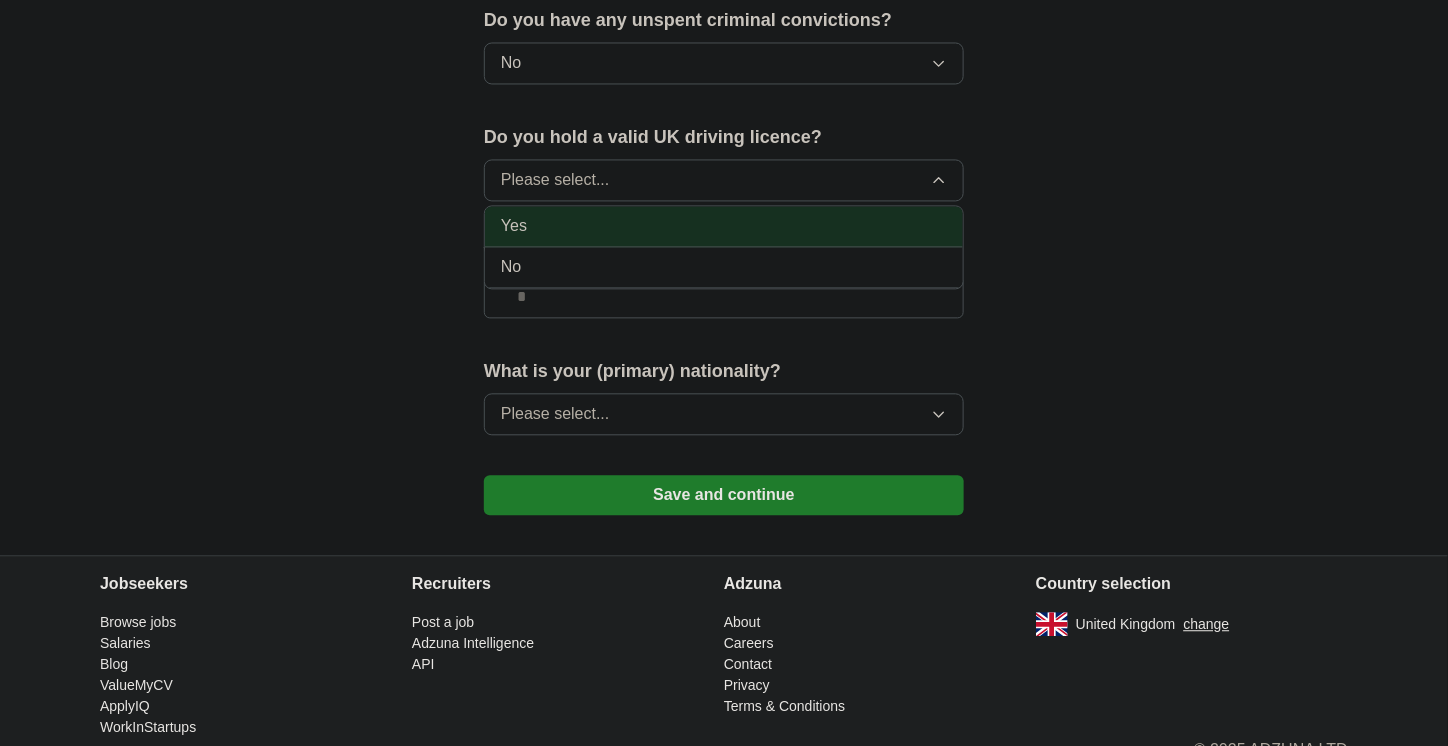 click on "Yes" at bounding box center [724, 226] 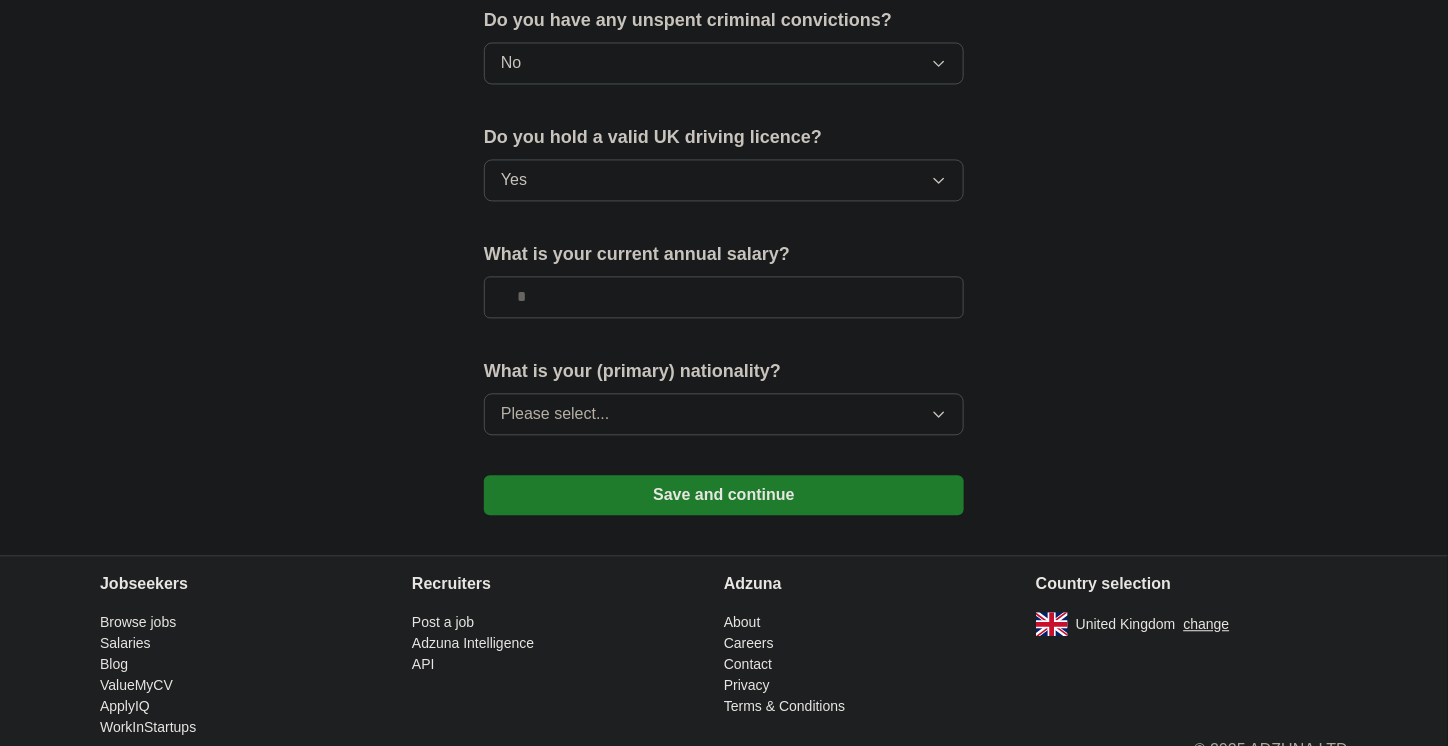 click on "**********" at bounding box center (724, -342) 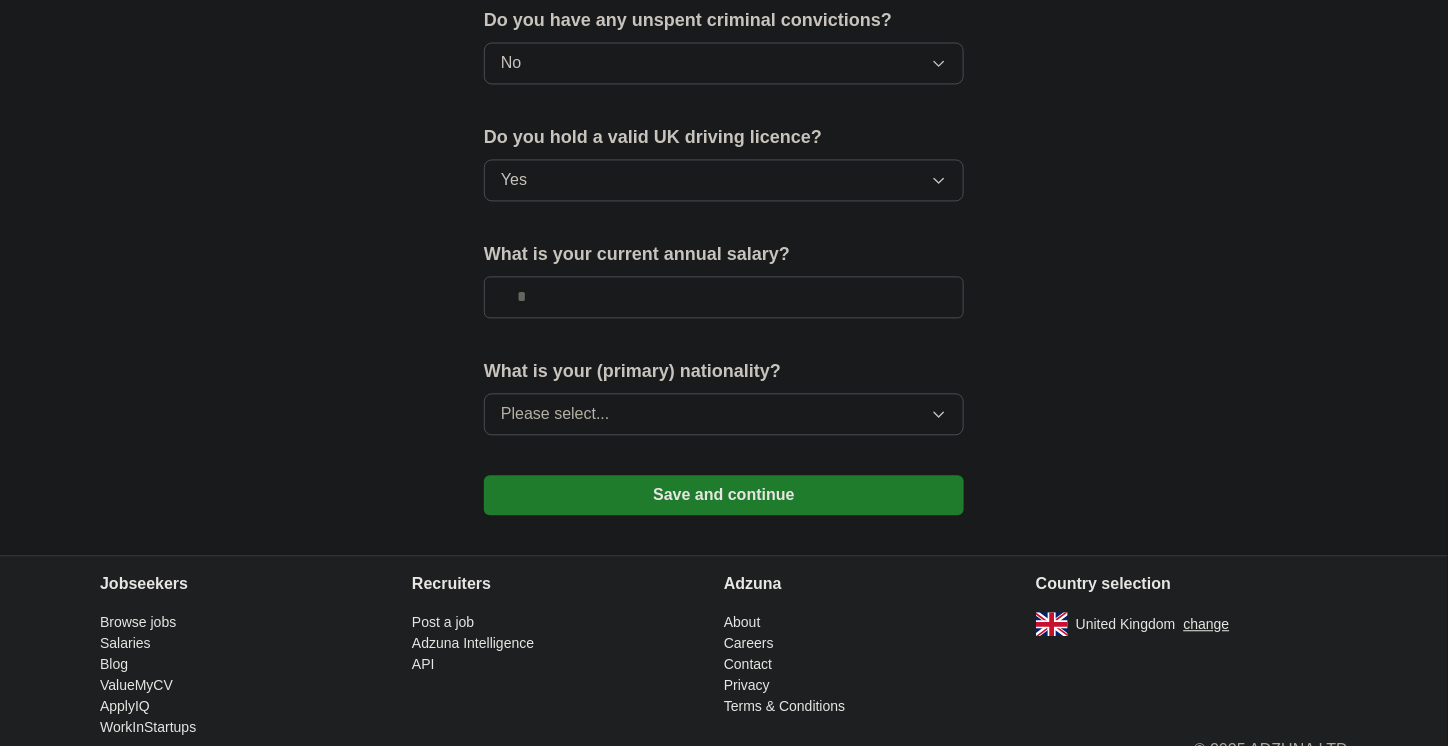 click at bounding box center [724, 297] 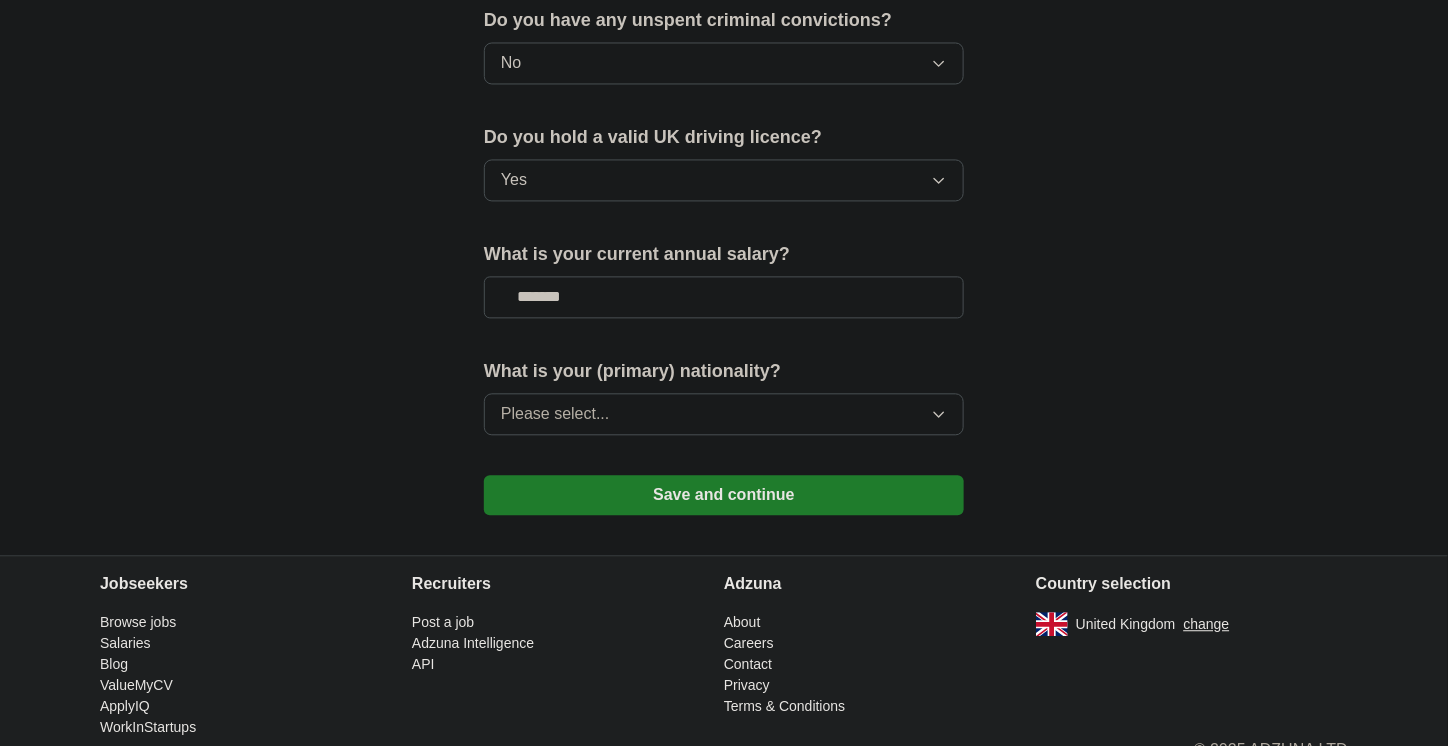 type on "*******" 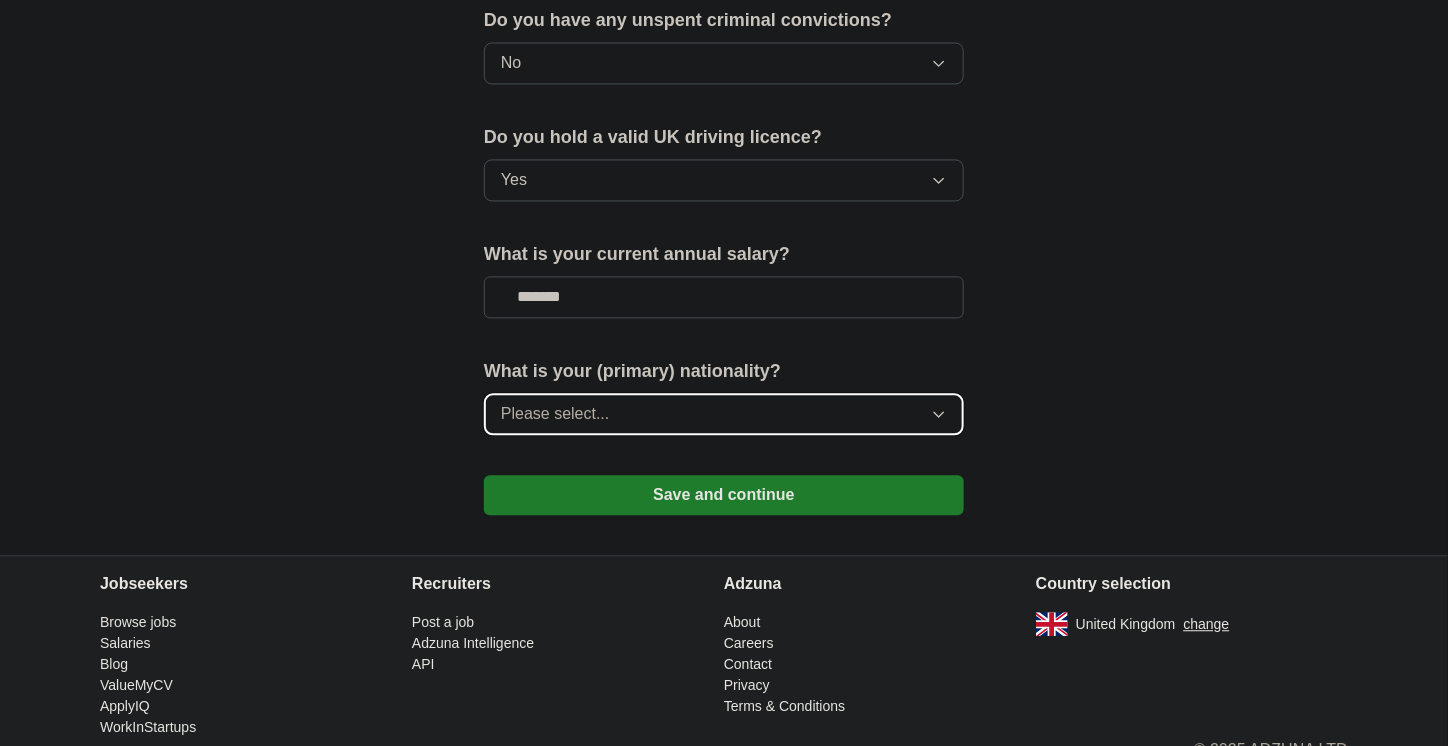 click on "Please select..." at bounding box center (724, 414) 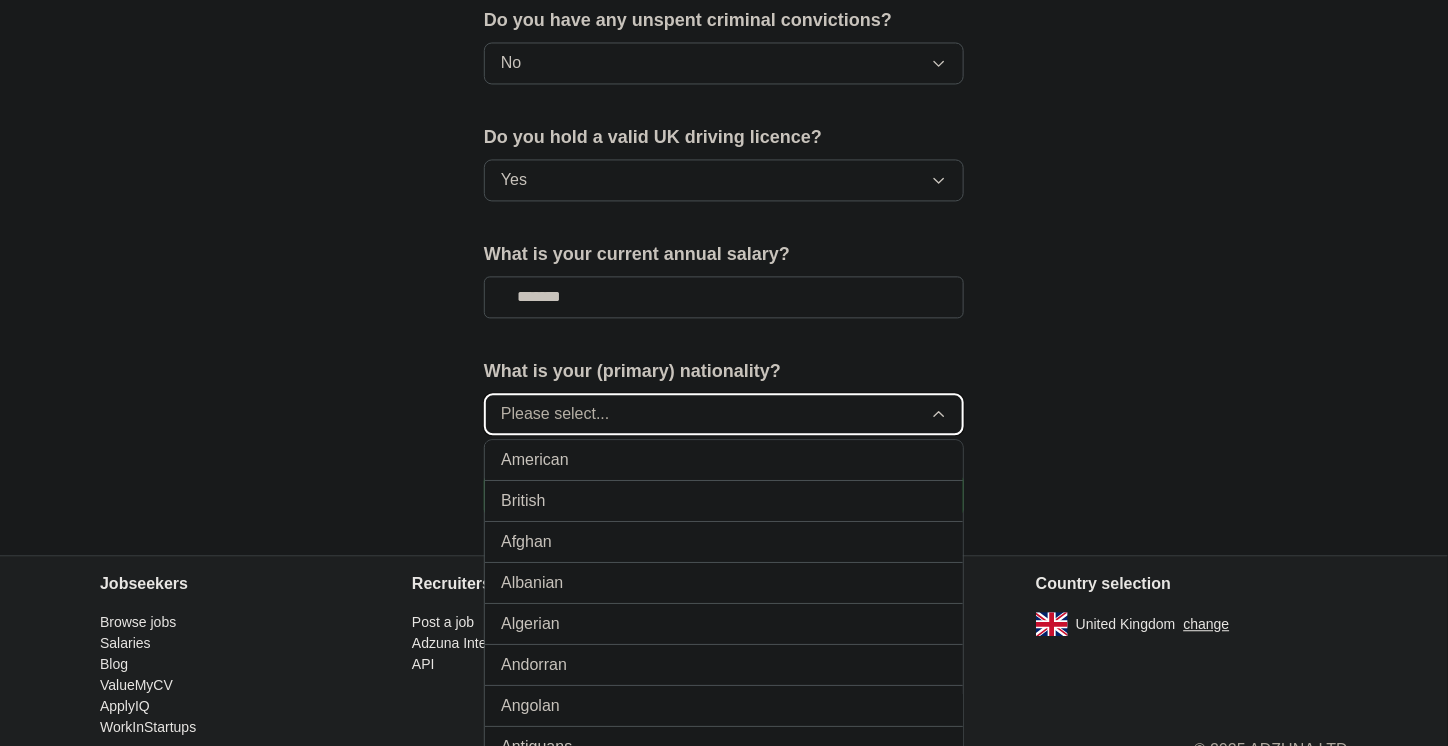 type 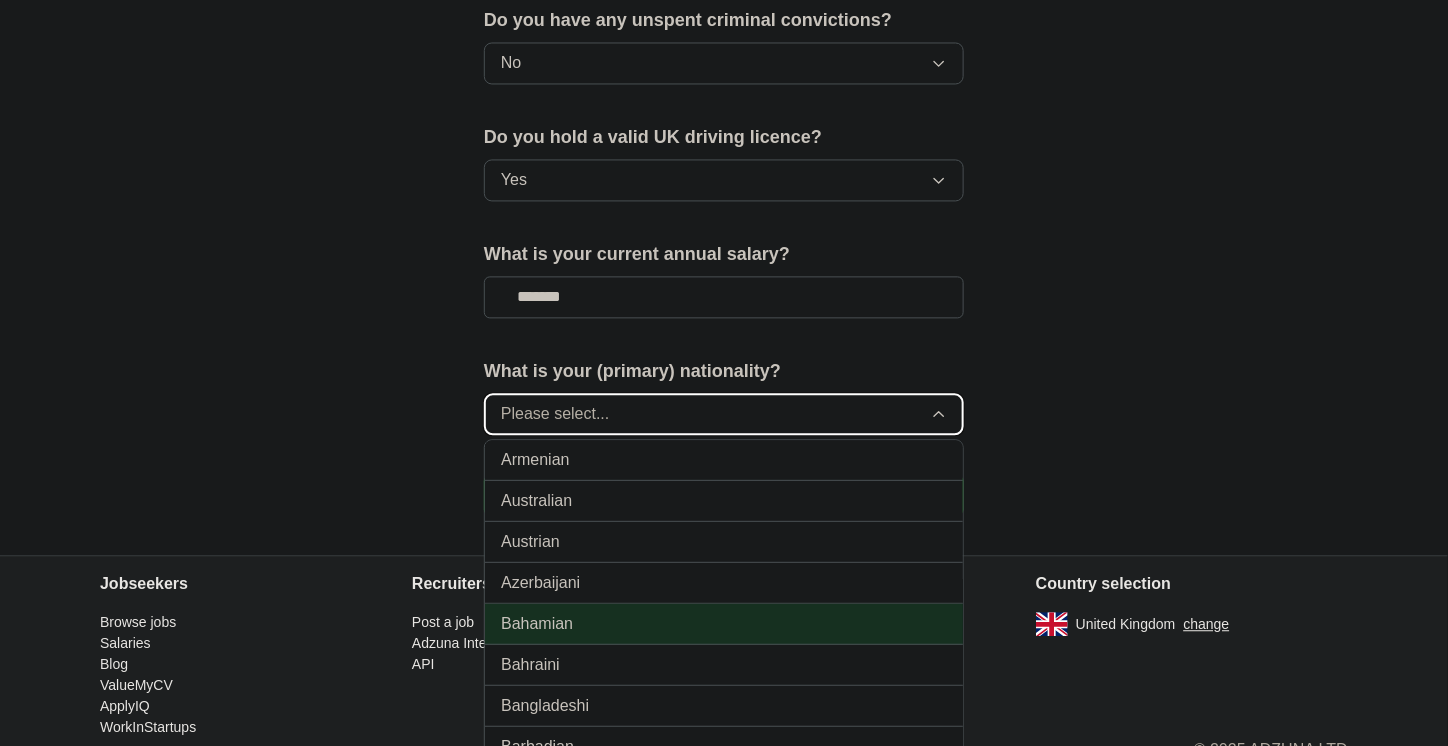 scroll, scrollTop: 500, scrollLeft: 0, axis: vertical 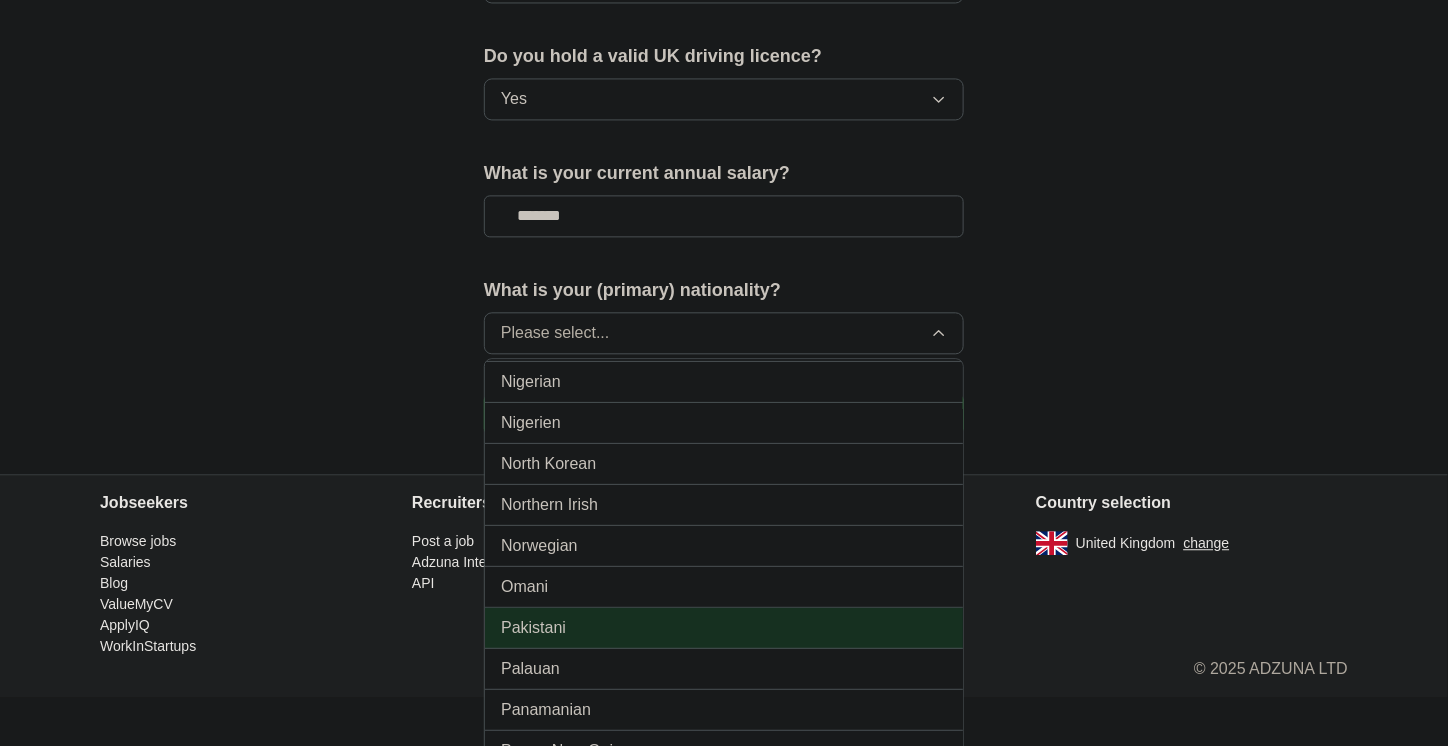 click on "Pakistani" at bounding box center (724, 628) 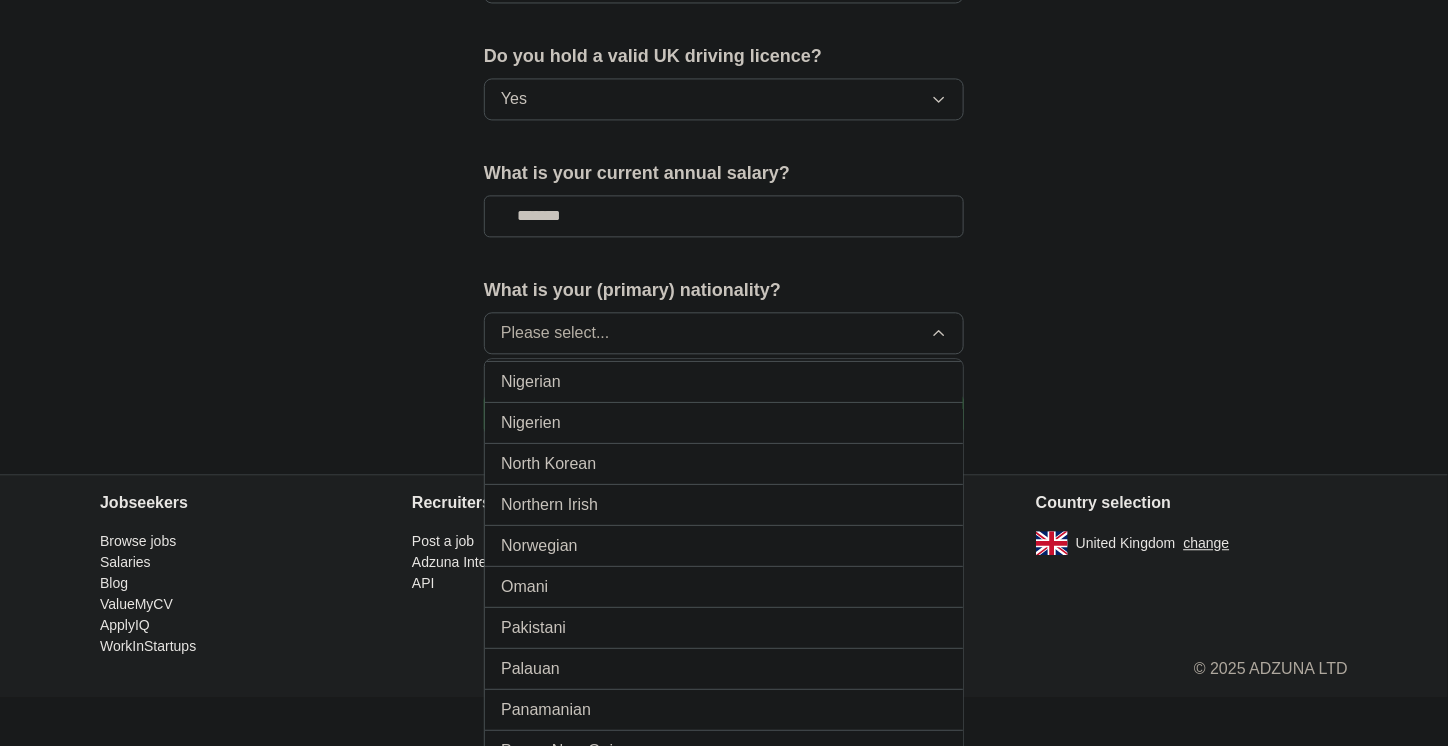 scroll, scrollTop: 1320, scrollLeft: 0, axis: vertical 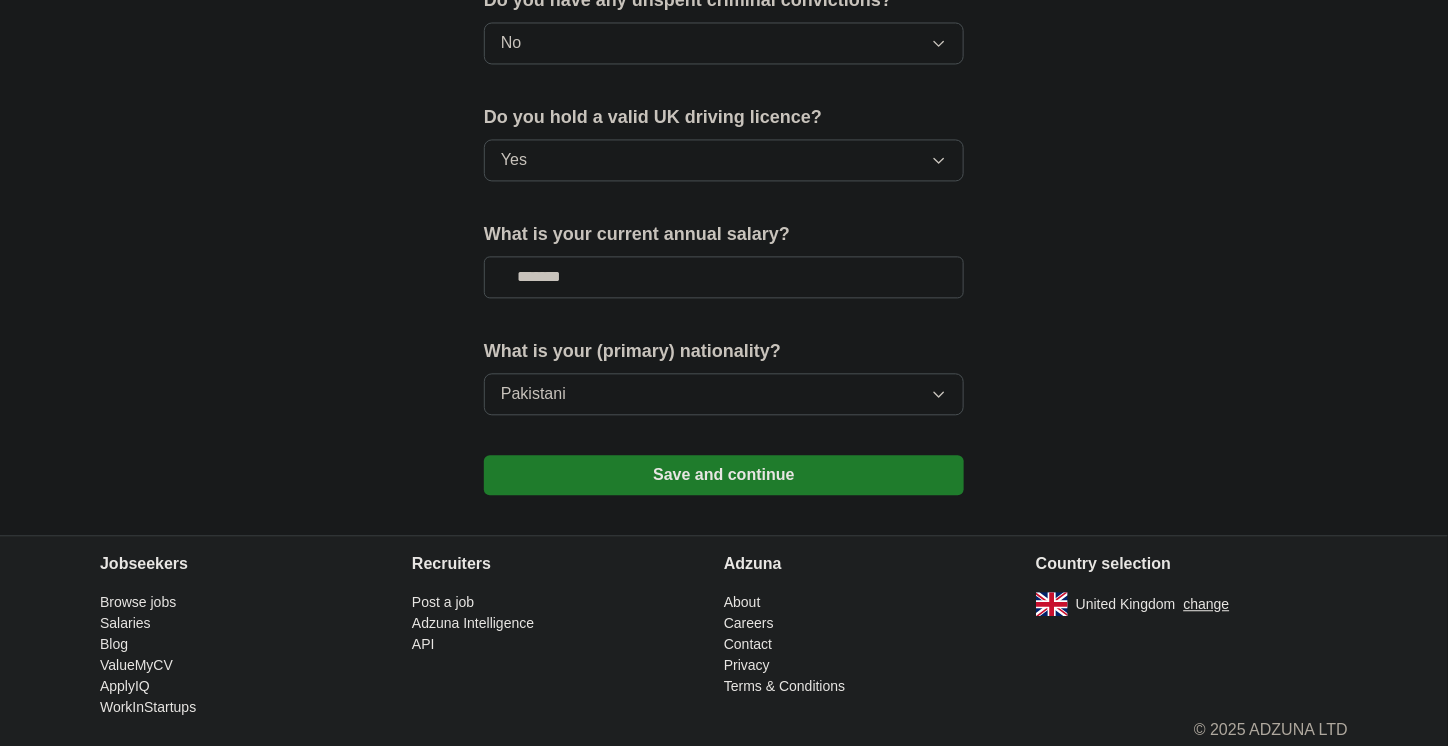 click on "**********" at bounding box center (724, -362) 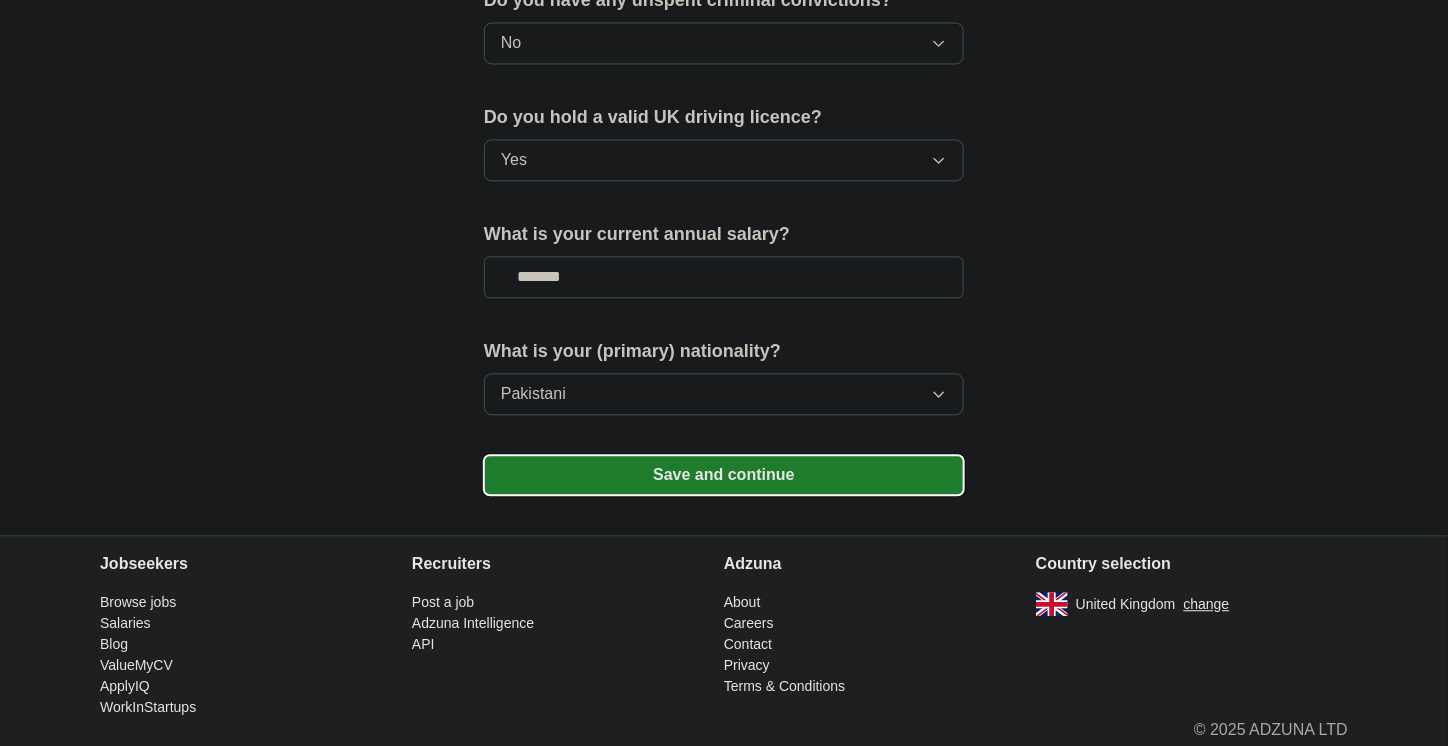 drag, startPoint x: 710, startPoint y: 472, endPoint x: 680, endPoint y: 476, distance: 30.265491 